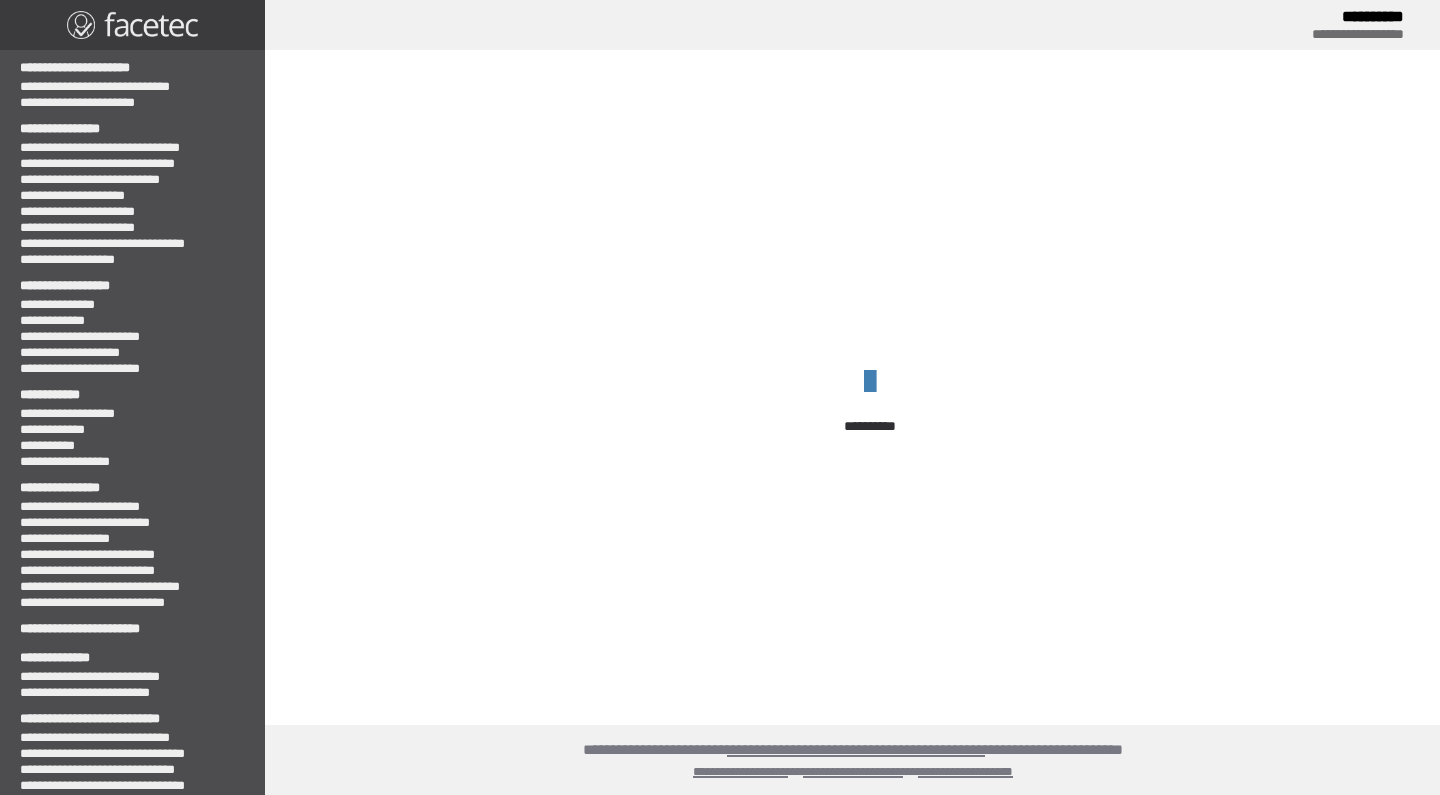 scroll, scrollTop: 0, scrollLeft: 0, axis: both 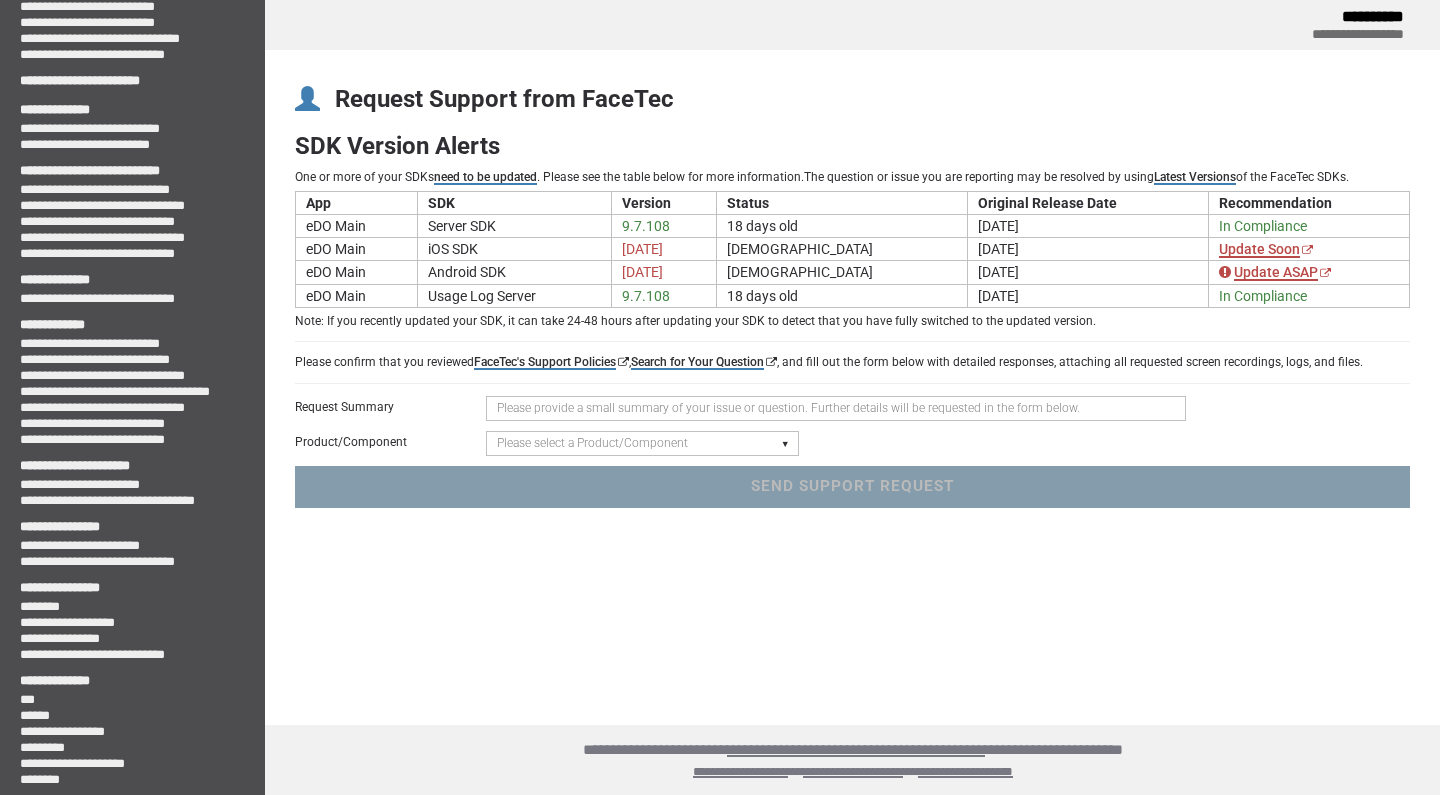 click at bounding box center (836, 408) 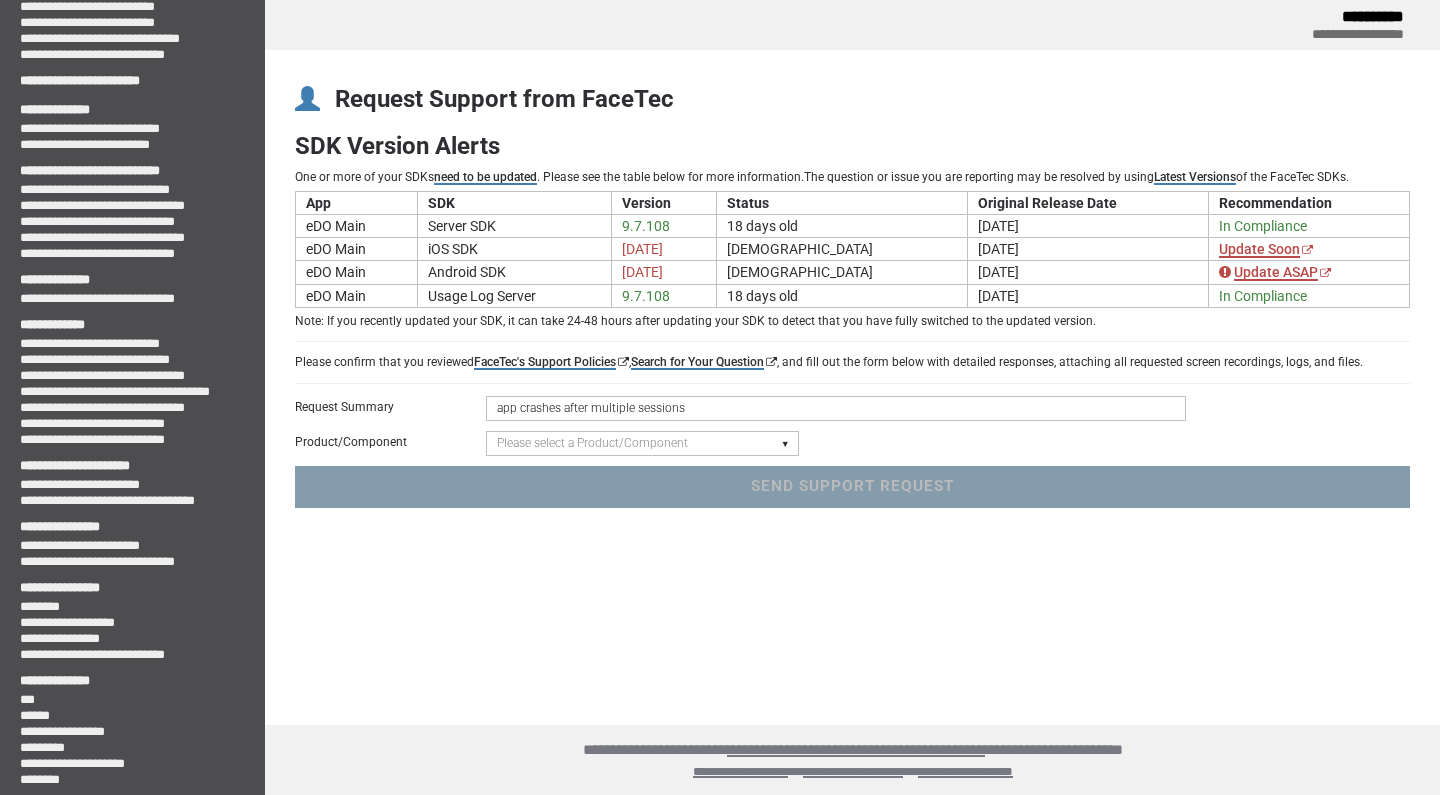 drag, startPoint x: 502, startPoint y: 410, endPoint x: 476, endPoint y: 410, distance: 26 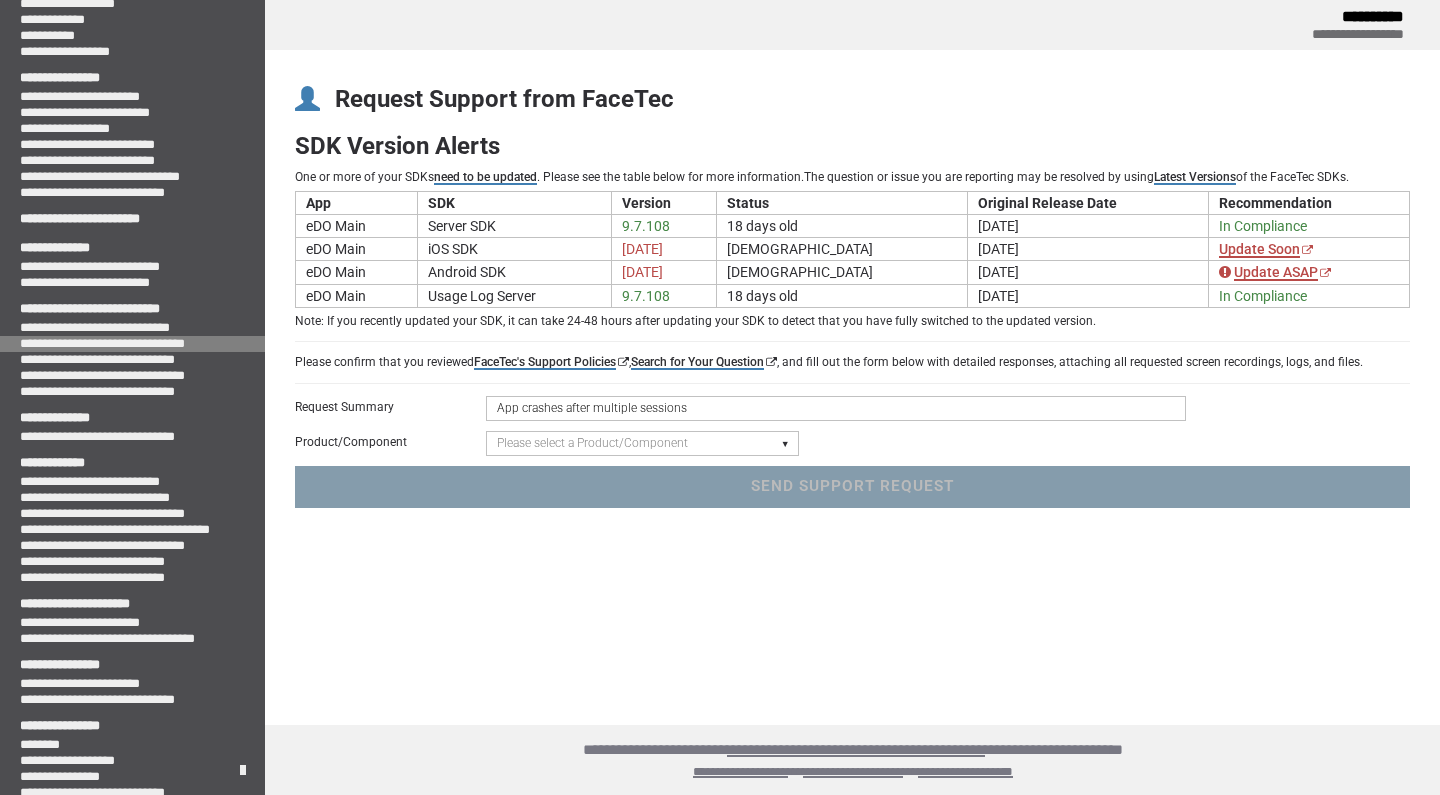 scroll, scrollTop: 106, scrollLeft: 0, axis: vertical 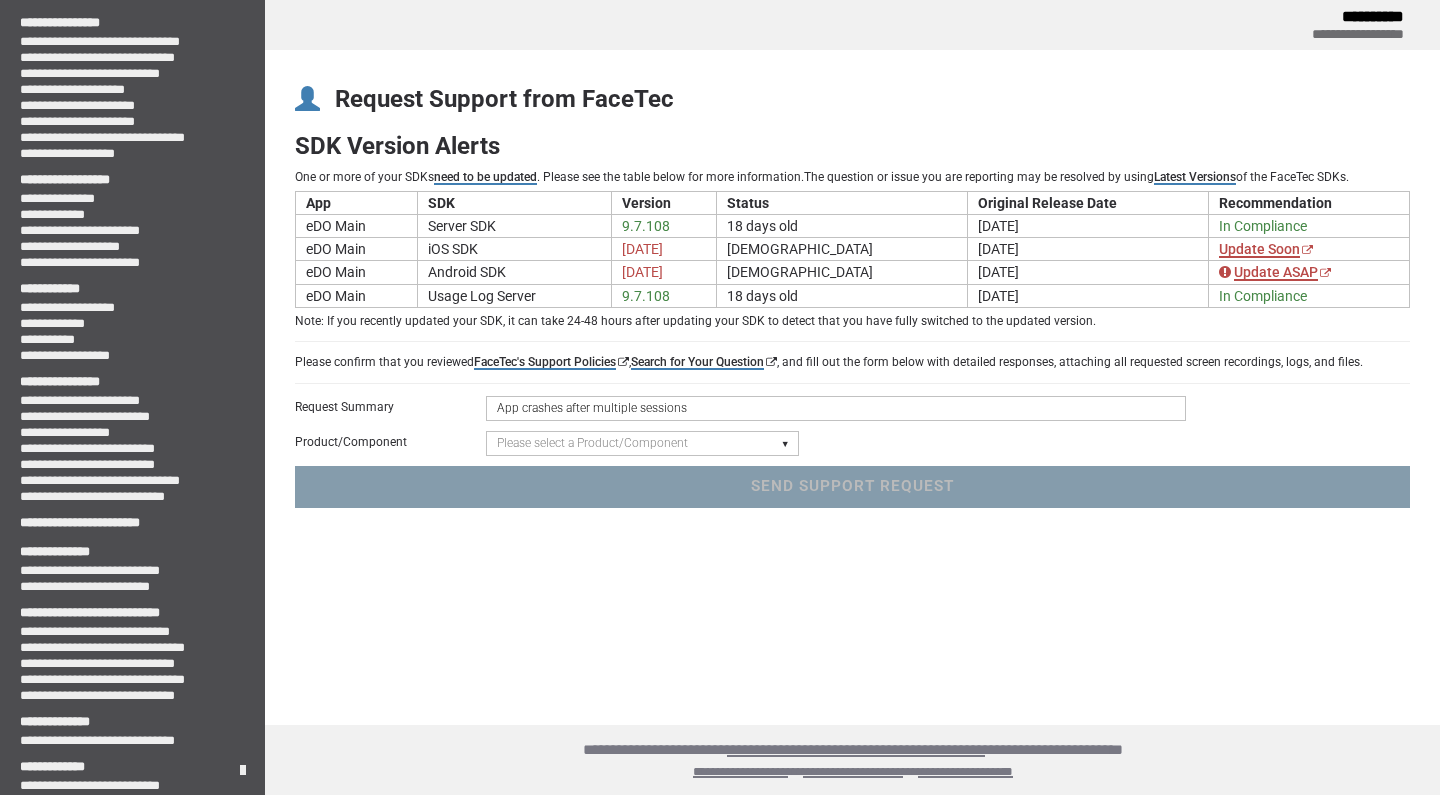 click on "App crashes after multiple sessions" at bounding box center [836, 408] 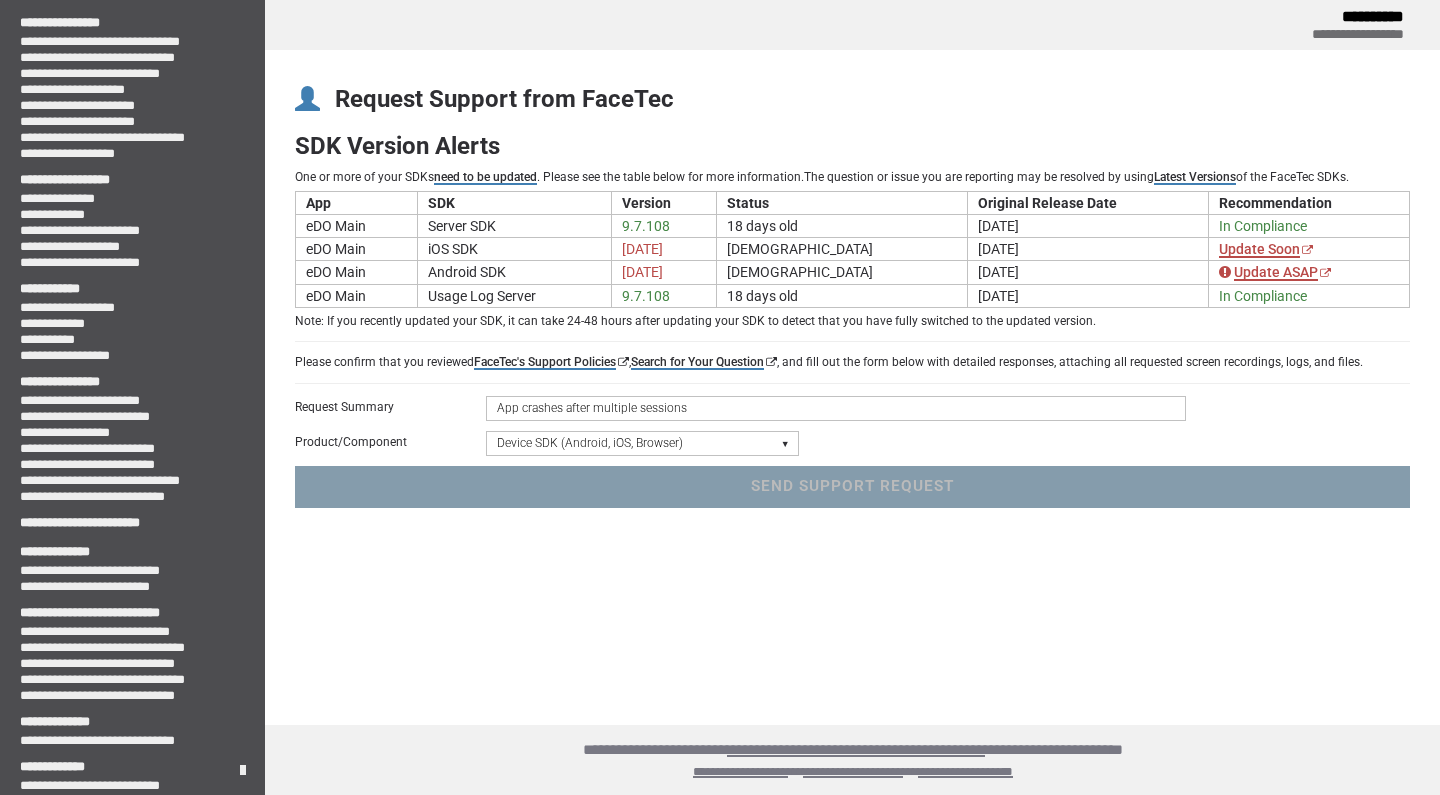 click on "Device SDK (Android, iOS, Browser)" at bounding box center [0, 0] 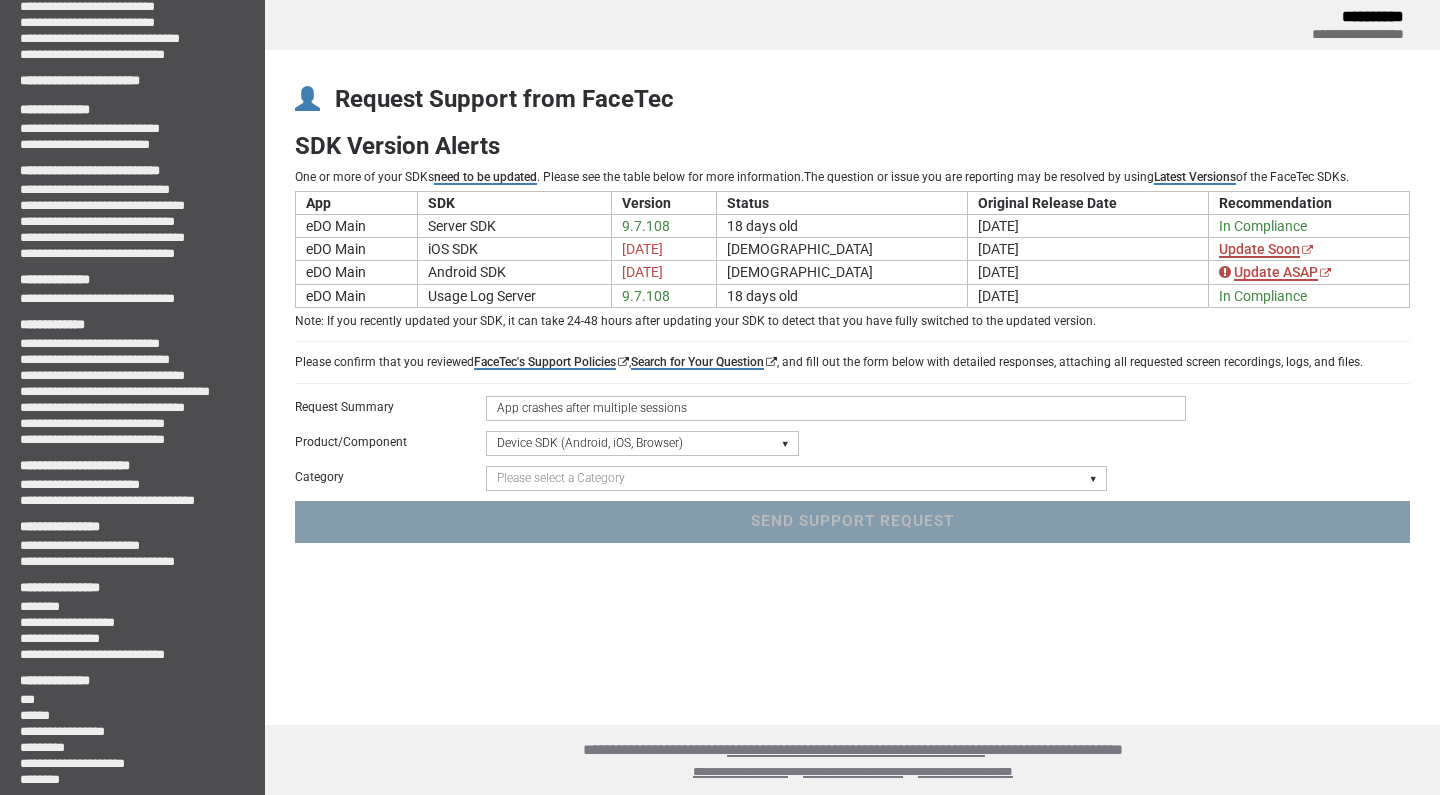 click on "Request Summary  *  App crashes after multiple sessions Product/Component  *  Please select a Product/Component Device SDK (Android, iOS, Browser) Server SDK Dashboard SDK 3D Liveness & Matching ID Scan - Compatibility, Behavior, OCR, Barcode, NFC UR Codes - Biometric Barcodes Specific Features Access Request Account & Application Category  *  Please select a Category UI/UX & Text Customization Build or Initialization Integration Crash/Exception Device/Browser Compatibility Issues Static Code Analyzer Results 3rd Party Frameworks - React, Angular, Vite, React Native, Flutter, Stencil, [PERSON_NAME], Xamarin/.NET Maui iFrame Question Android/iOS WebView Question SEND SUPPORT REQUEST" at bounding box center [852, 469] 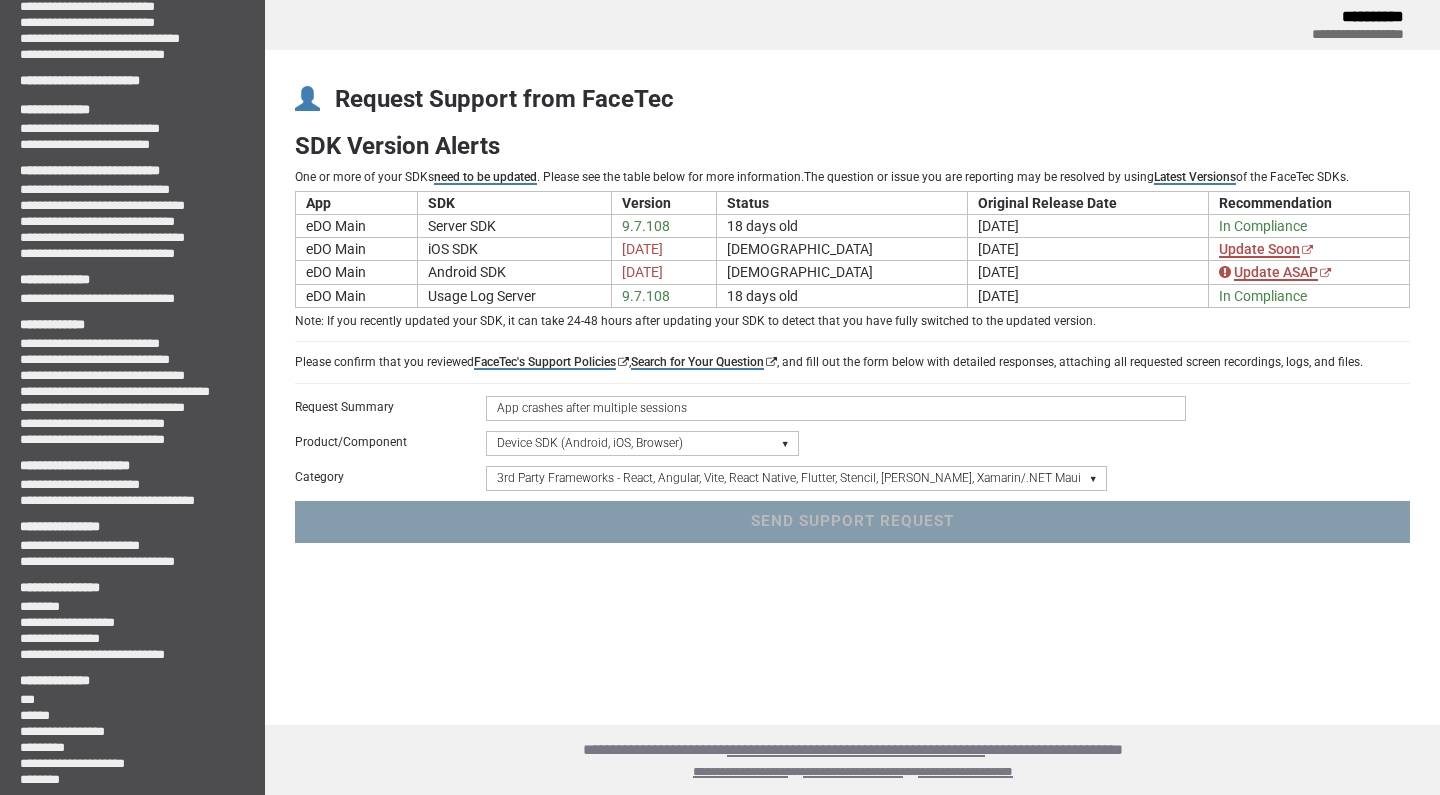 click on "3rd Party Frameworks - React, Angular, Vite, React Native, Flutter, Stencil, [PERSON_NAME], Xamarin/.NET Maui" at bounding box center (0, 0) 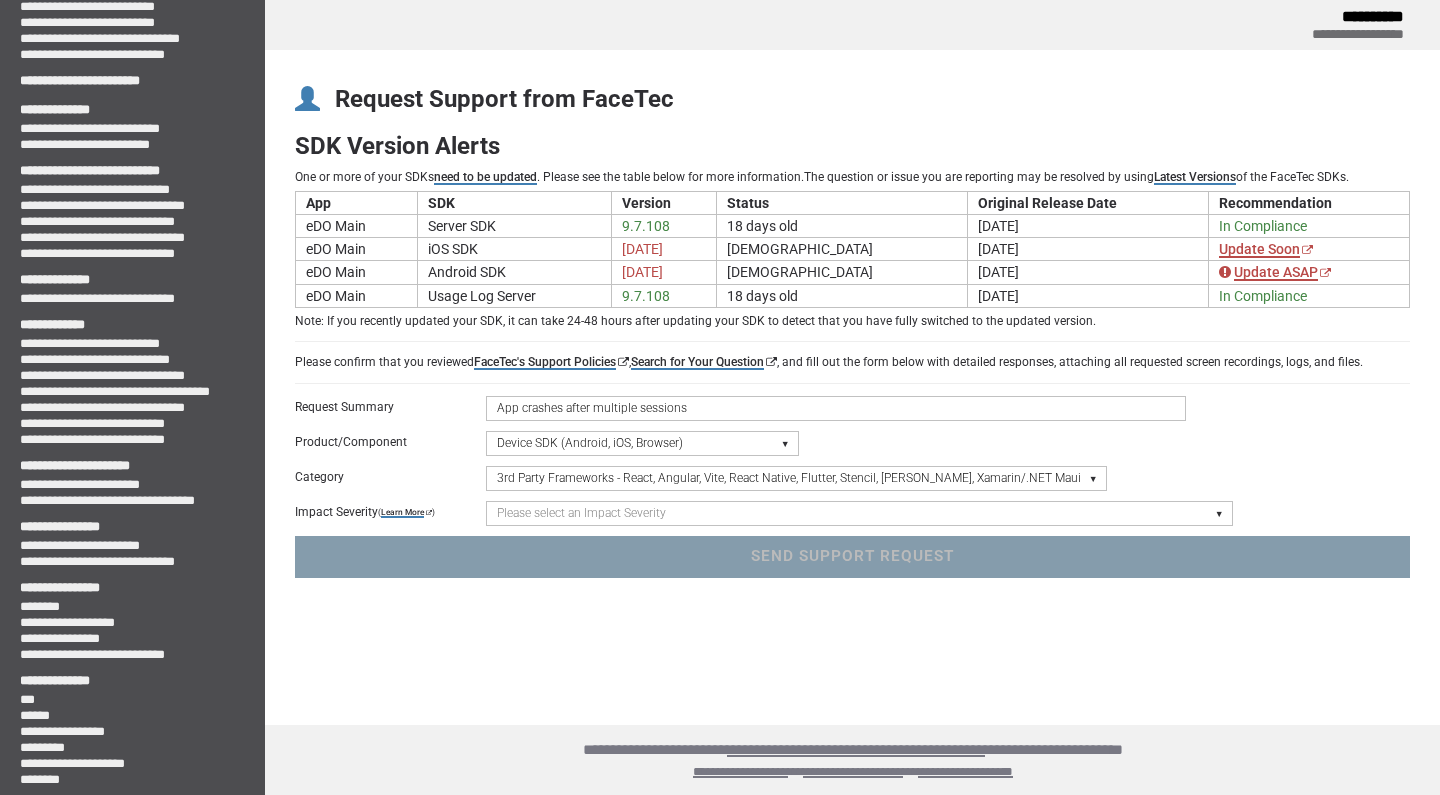 select on "crash-exception" 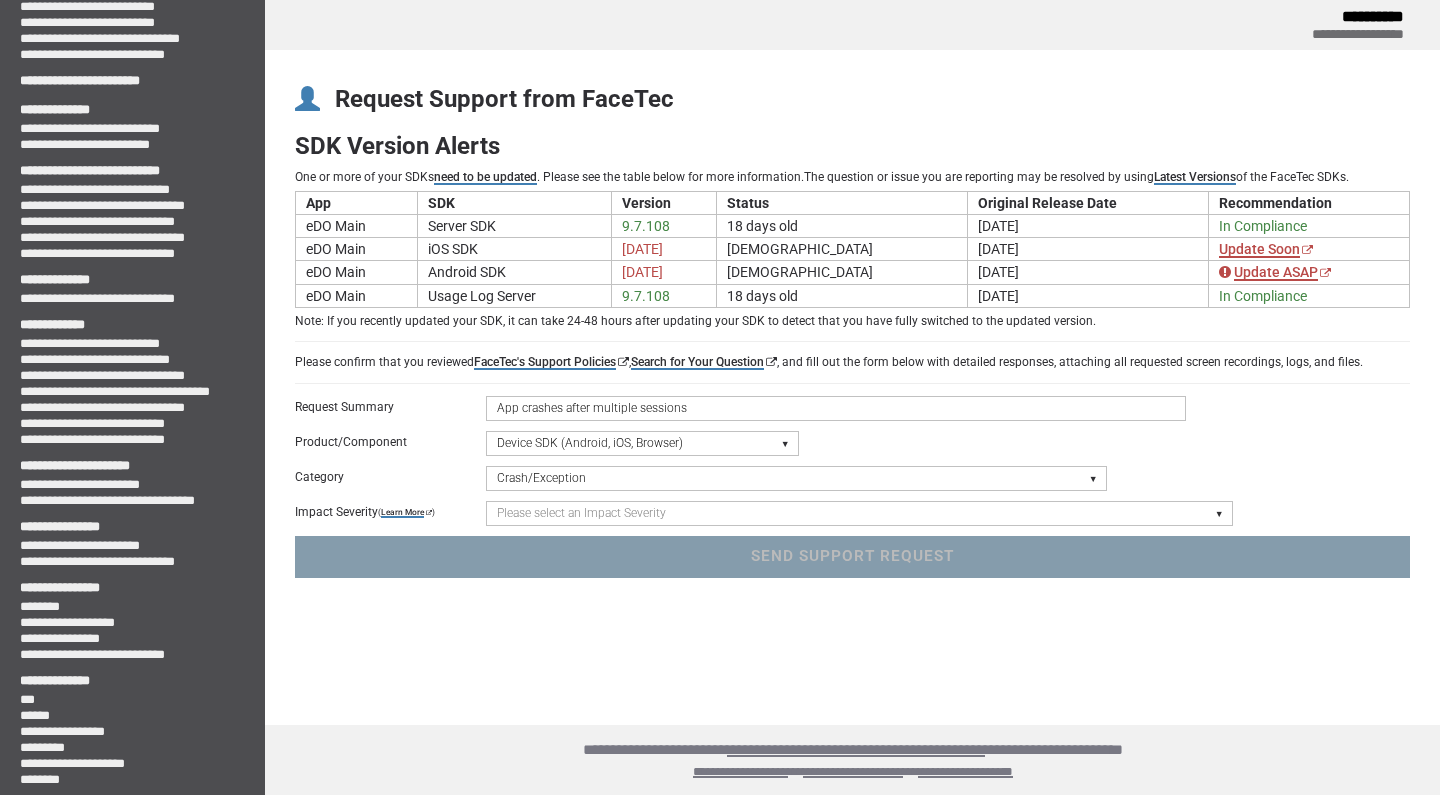 click on "Crash/Exception" at bounding box center [0, 0] 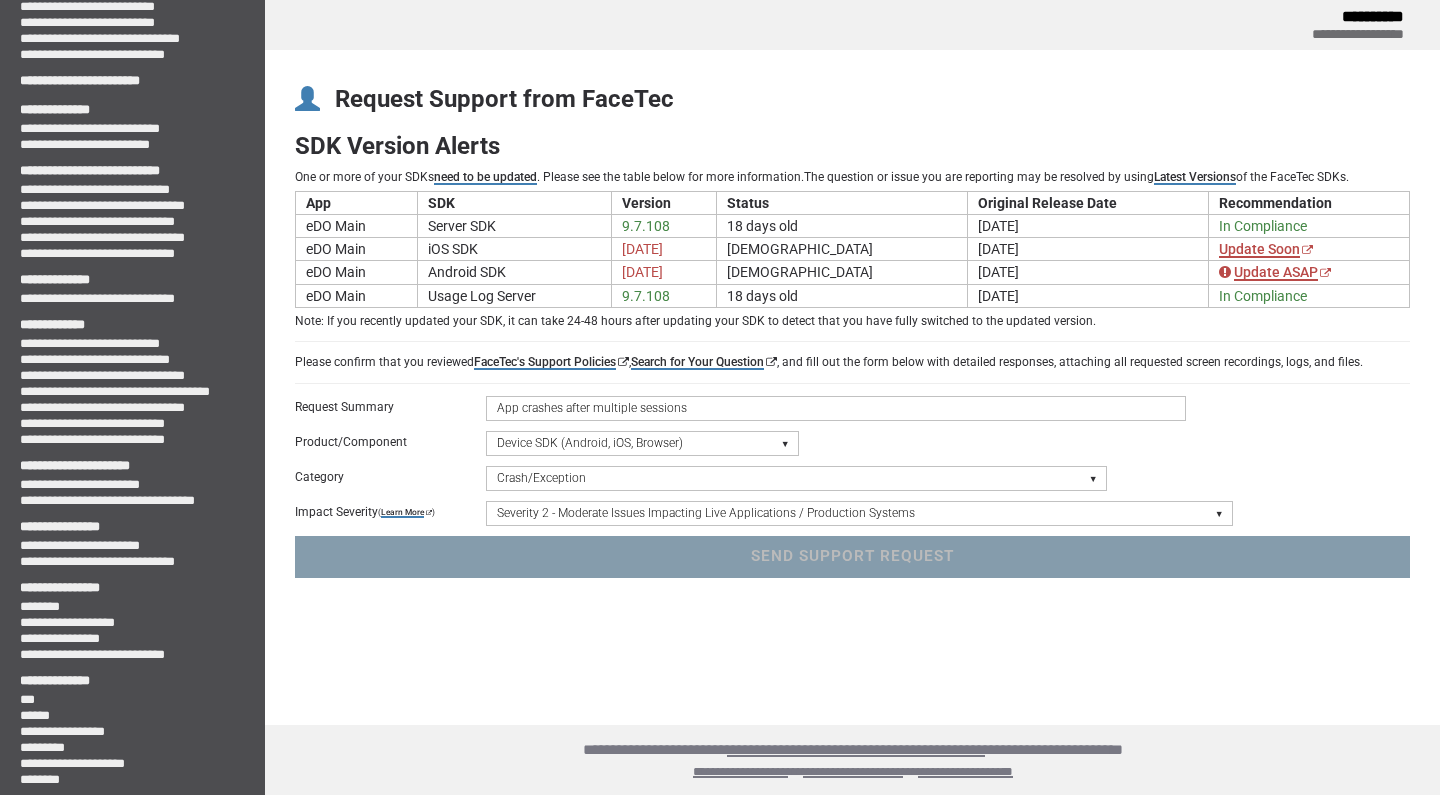 click on "Severity 2 - Moderate Issues Impacting Live Applications / Production Systems" at bounding box center (0, 0) 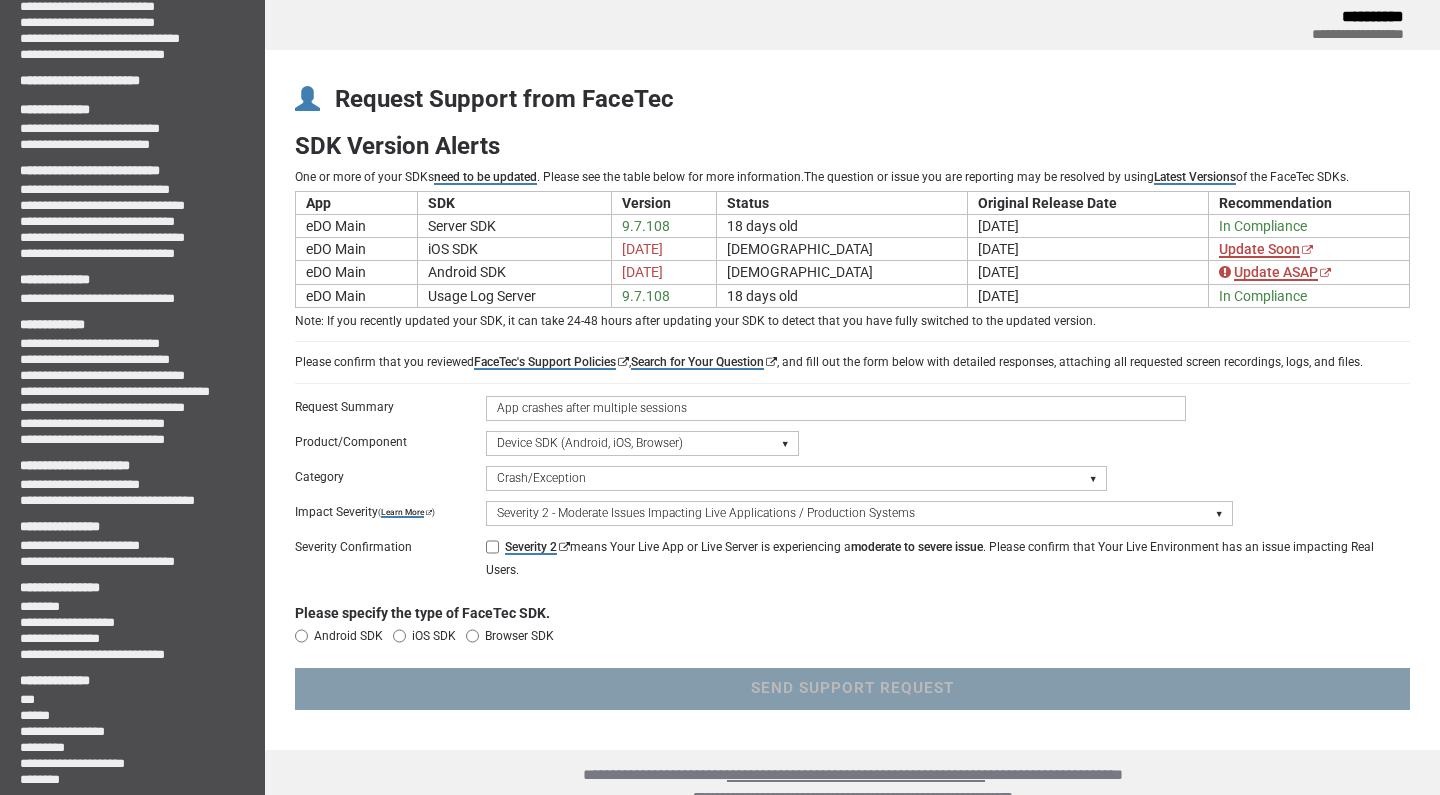 scroll, scrollTop: 22, scrollLeft: 0, axis: vertical 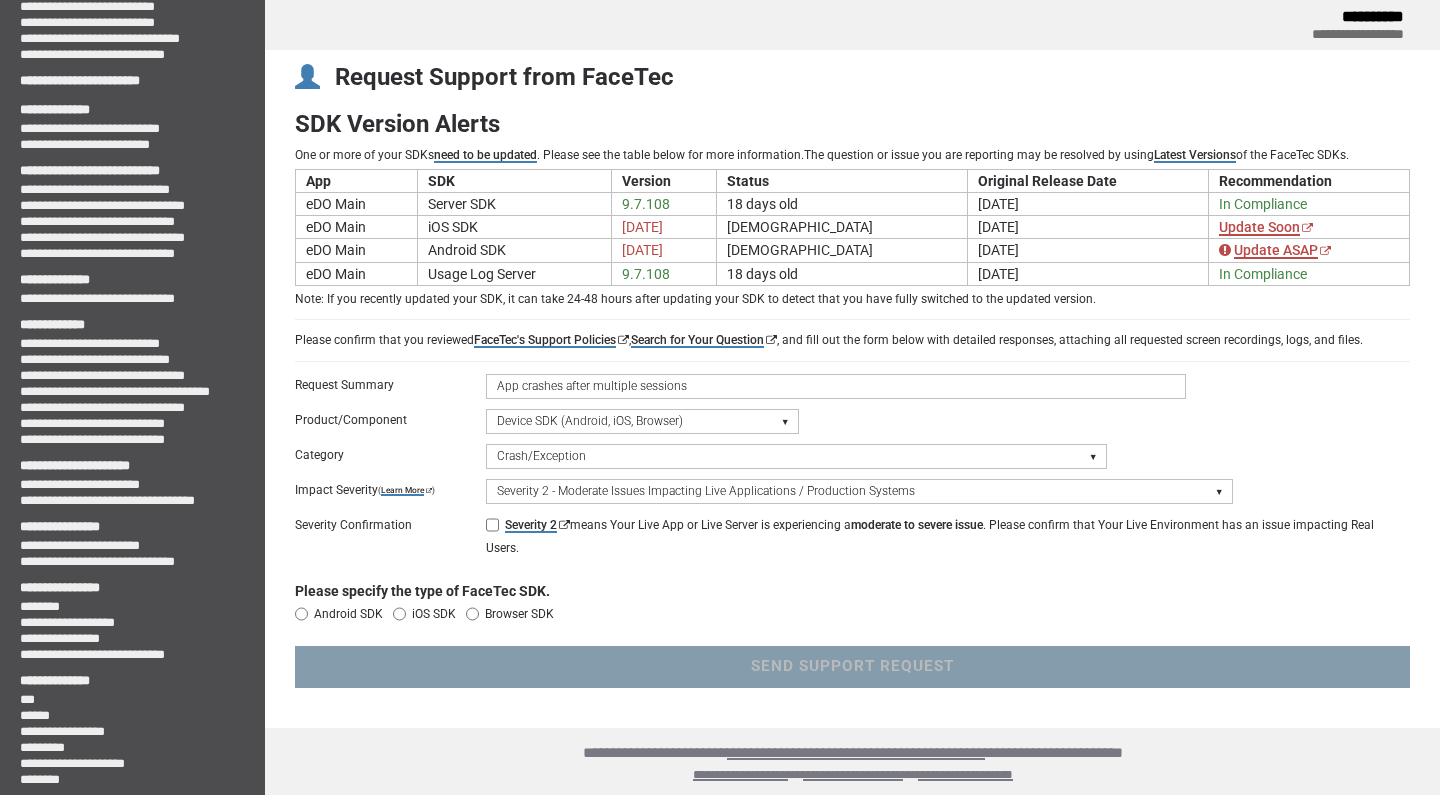 click on "Severity 2  means Your Live App or Live Server is experiencing a  moderate to severe issue . Please confirm that Your Live Environment has an issue impacting Real Users." at bounding box center [492, 525] 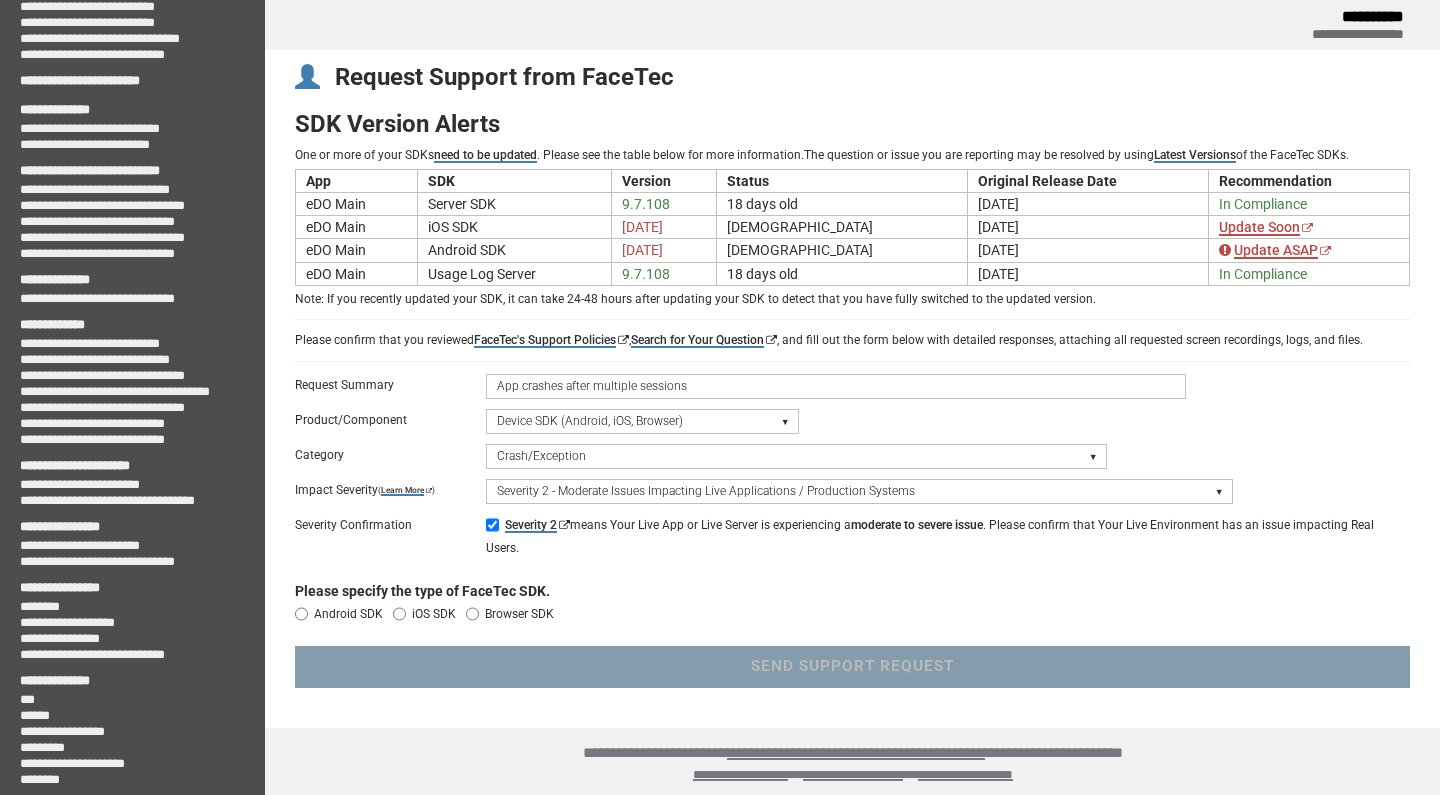 click on "iOS SDK" at bounding box center [429, 614] 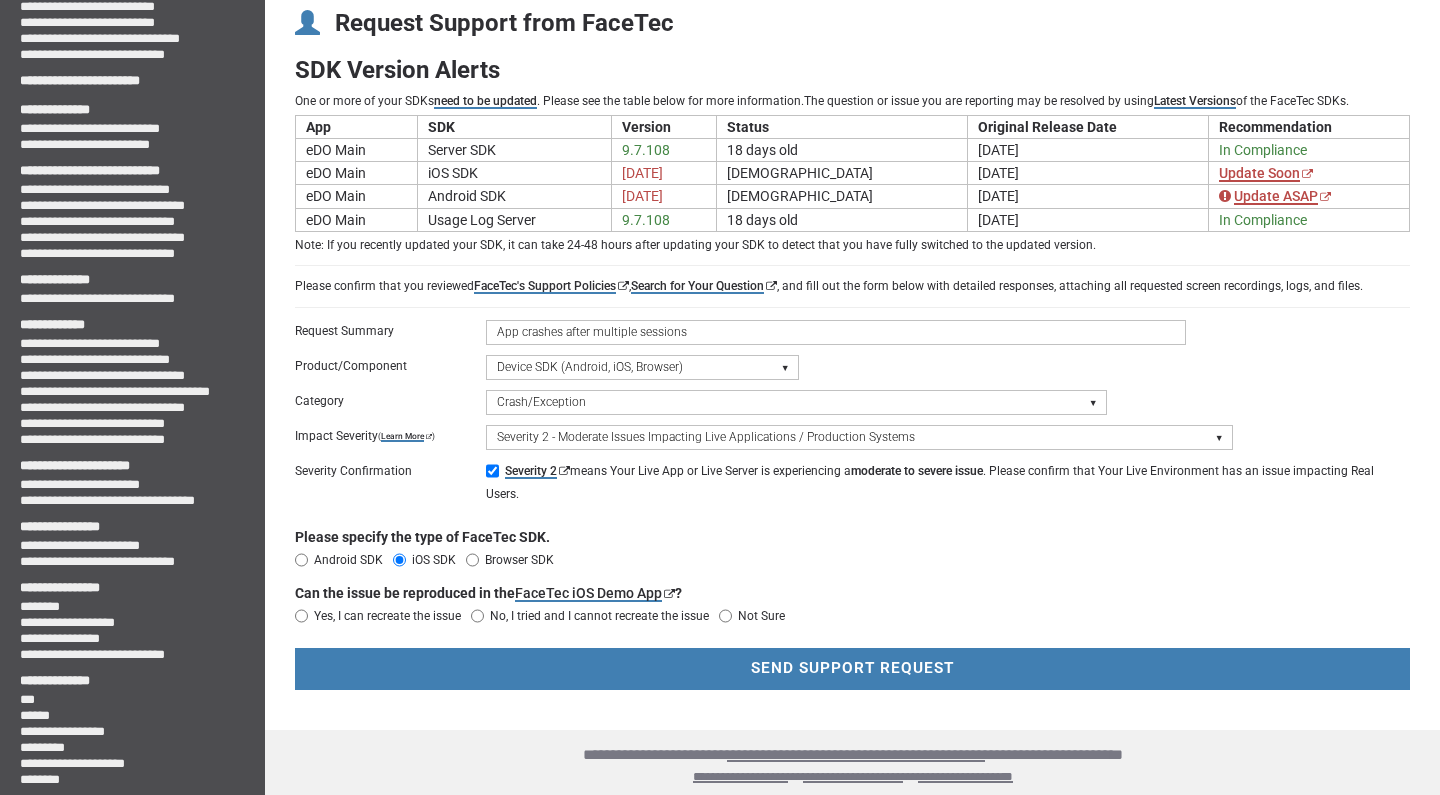 scroll, scrollTop: 77, scrollLeft: 0, axis: vertical 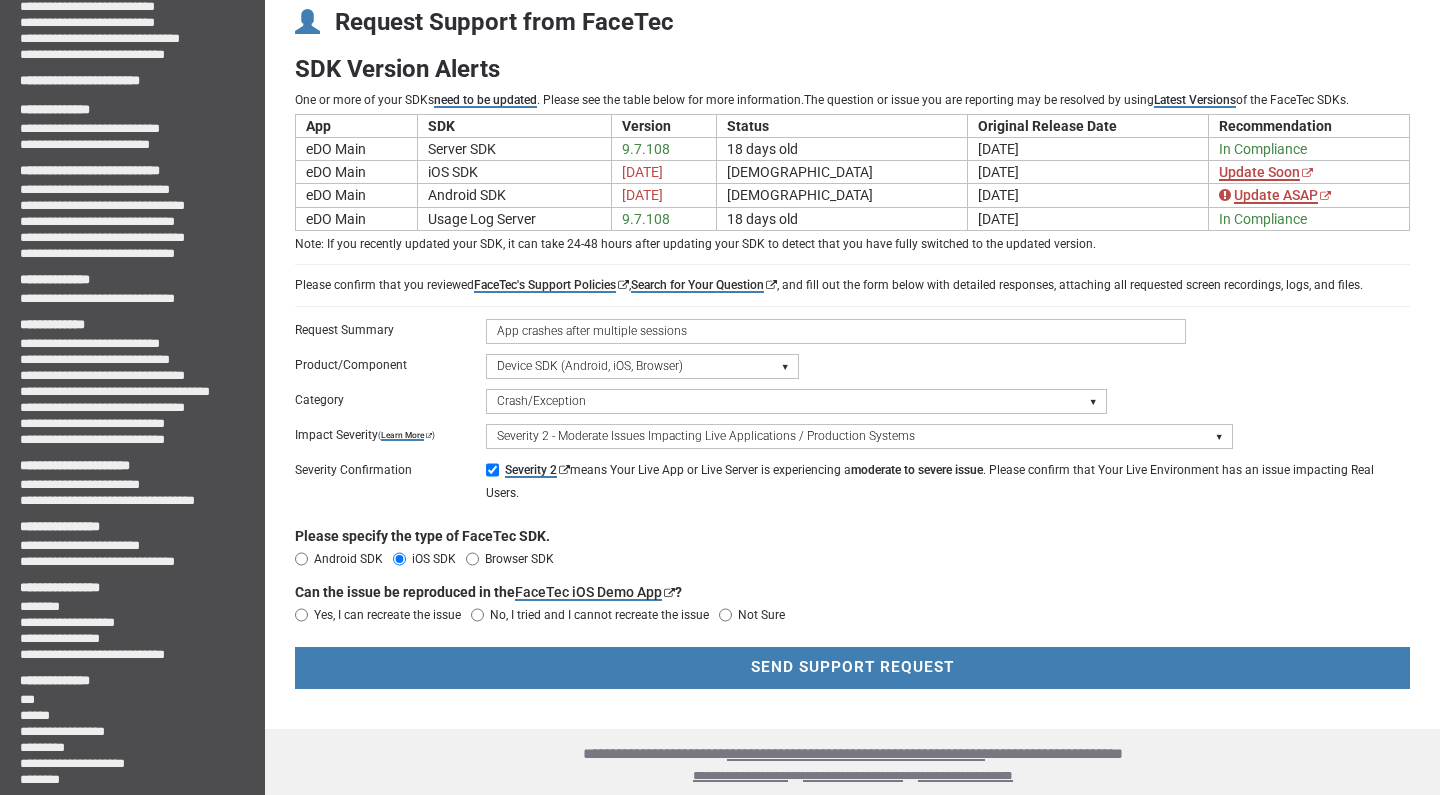 click on "Yes, I can recreate the issue" at bounding box center [387, 615] 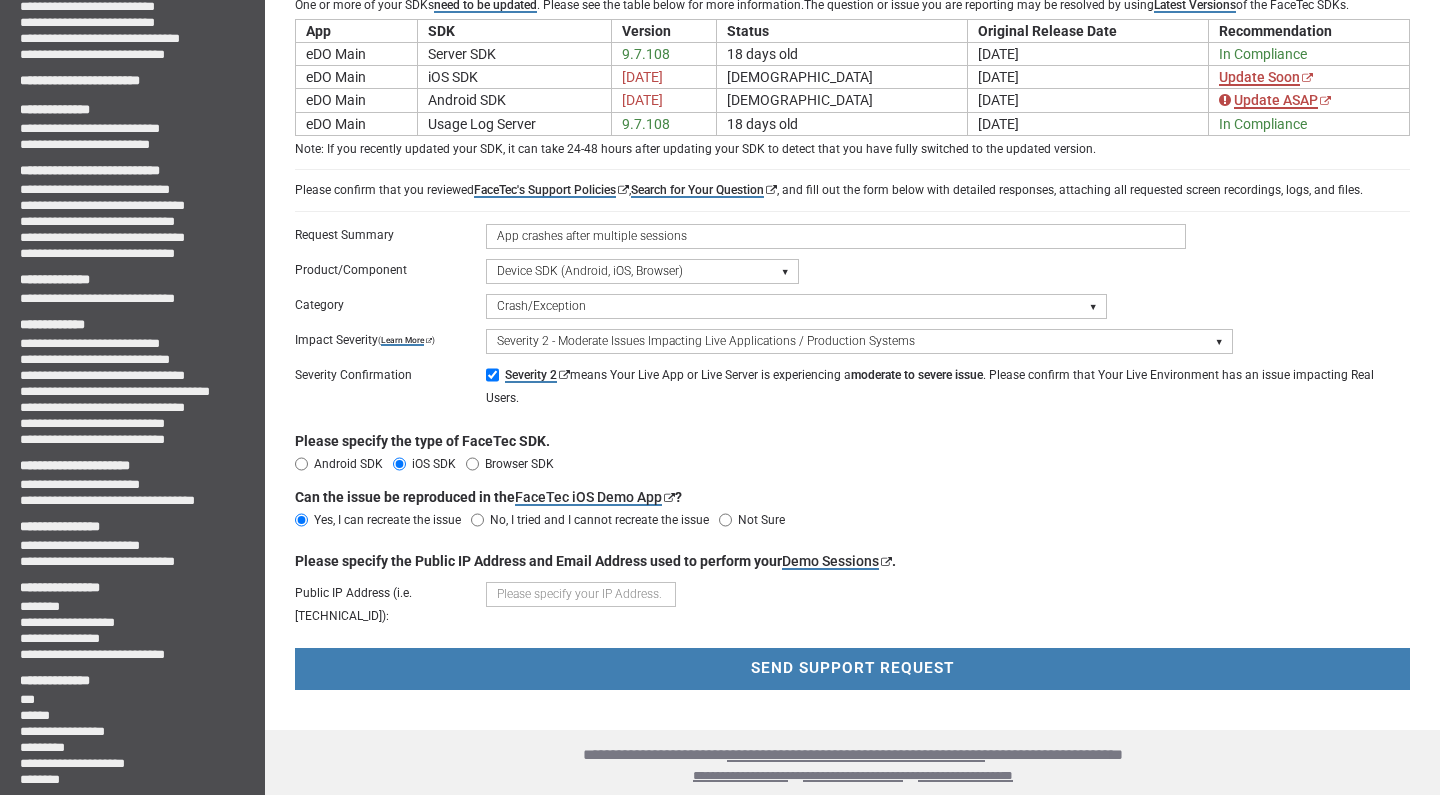 scroll, scrollTop: 173, scrollLeft: 0, axis: vertical 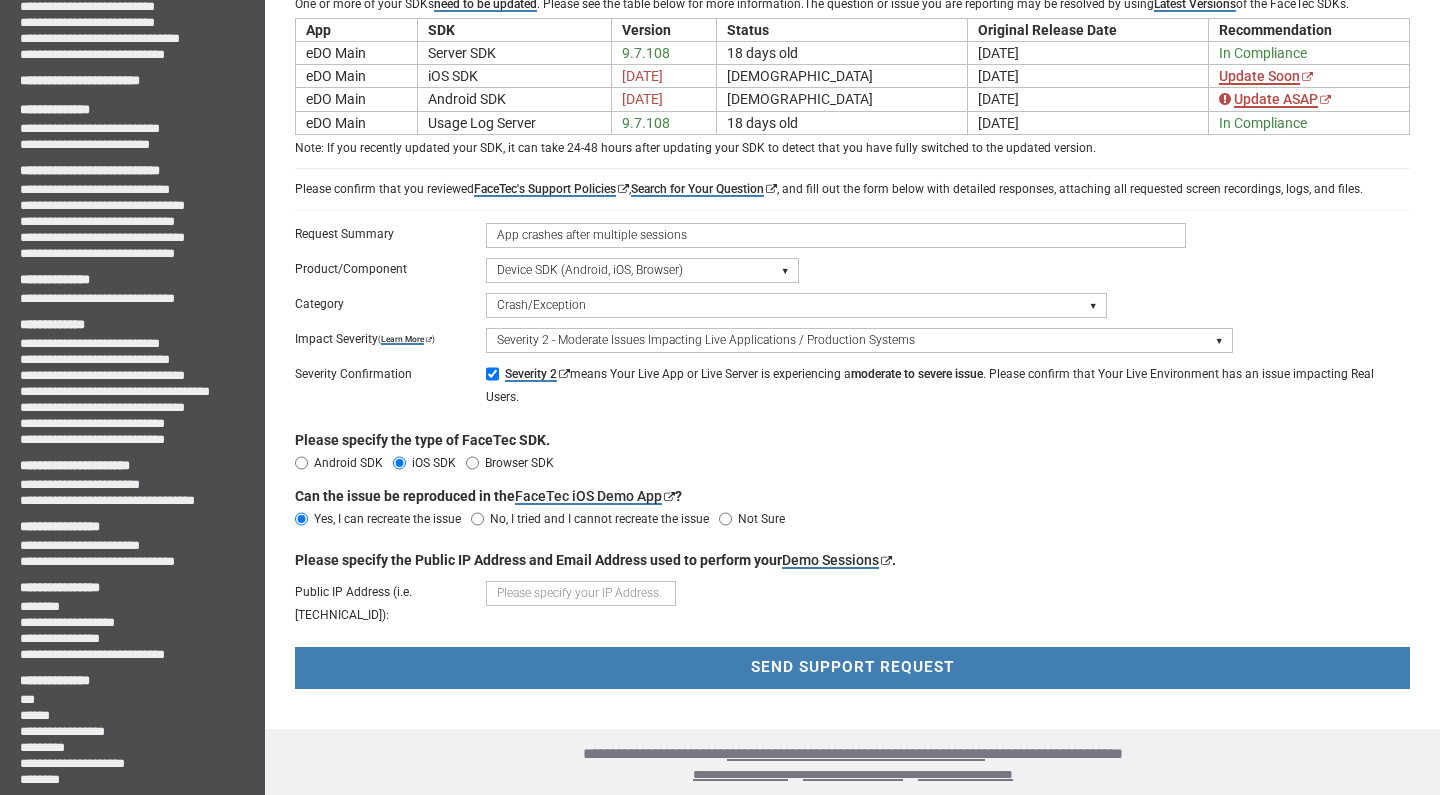 click on "Not Sure" at bounding box center [725, 519] 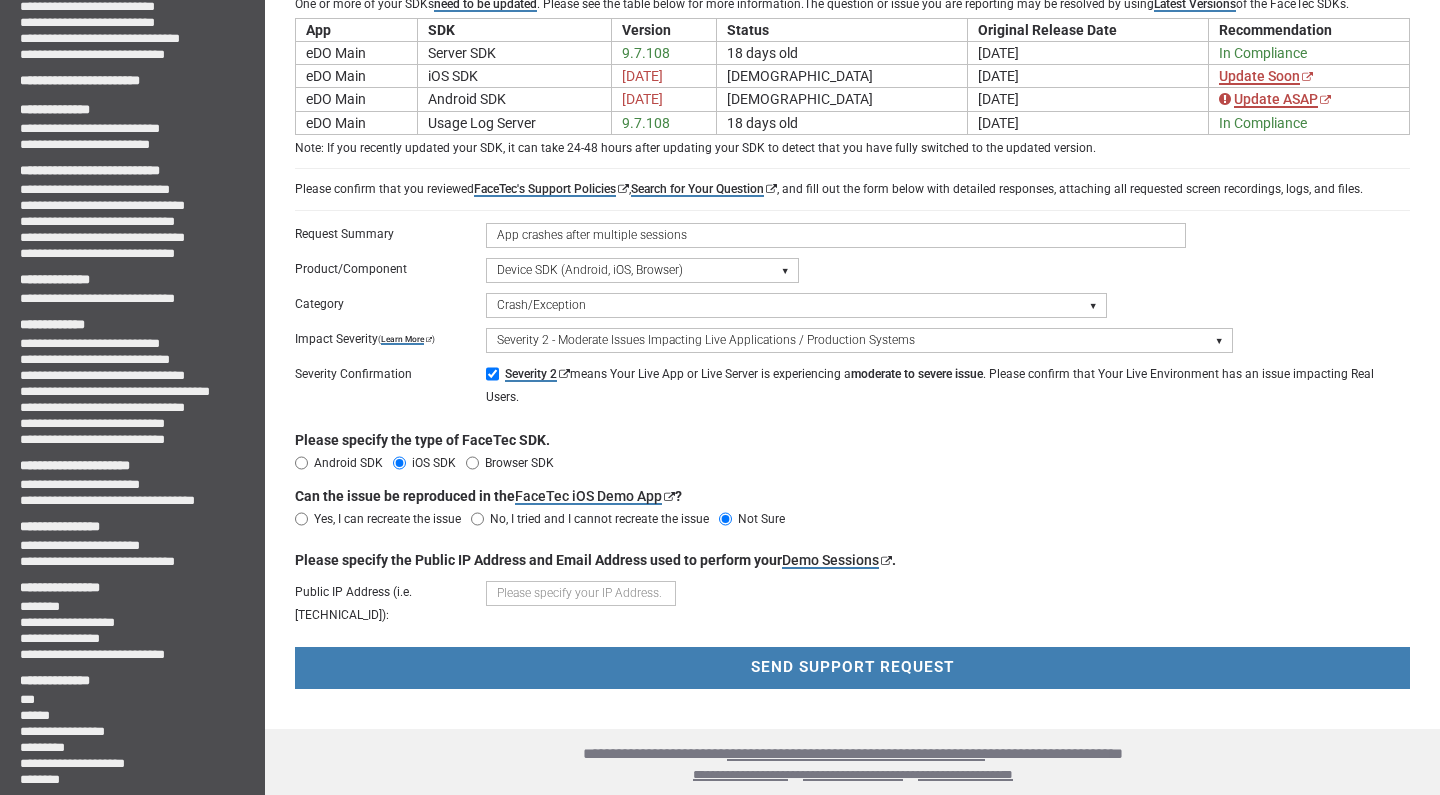 scroll, scrollTop: 149, scrollLeft: 0, axis: vertical 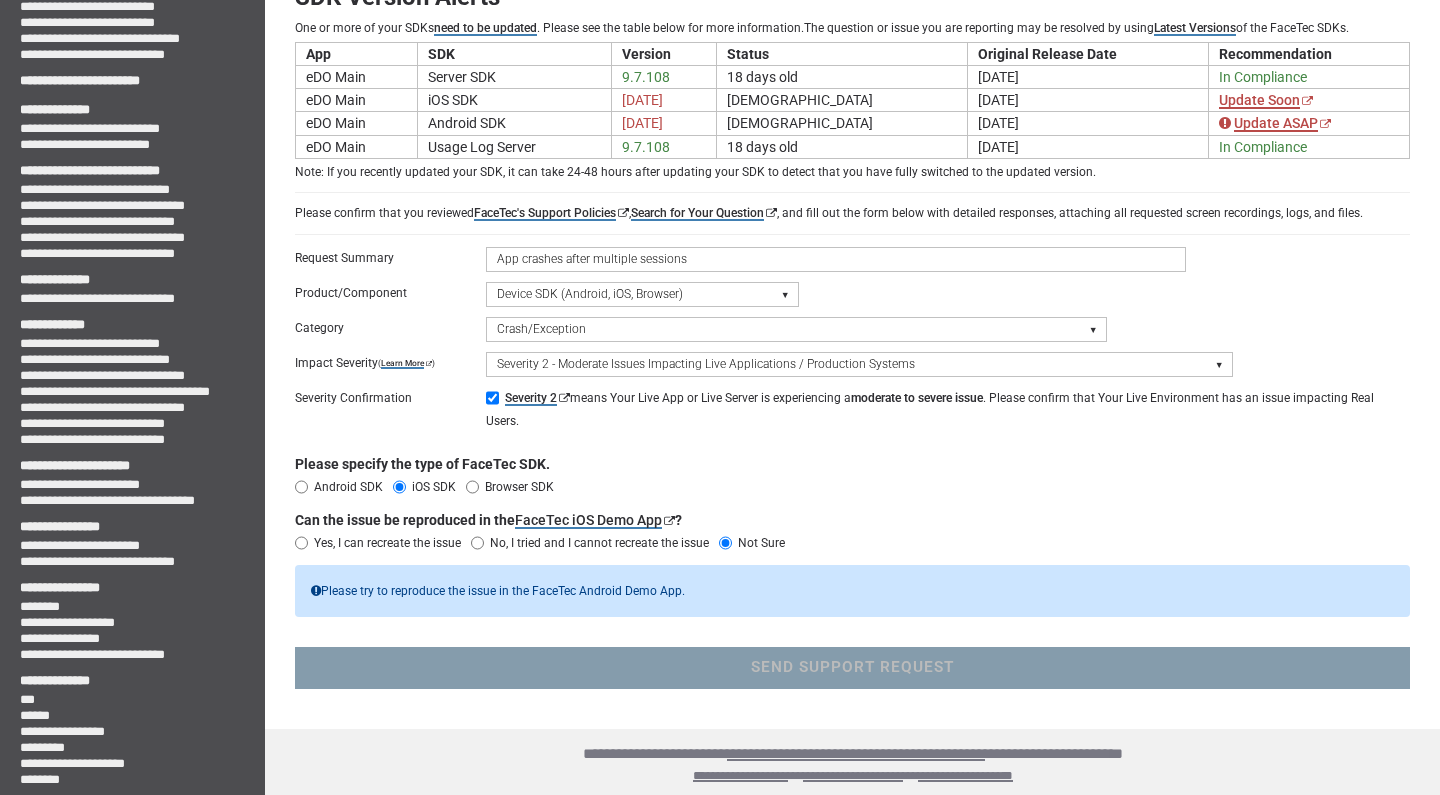 click on "No, I tried and I cannot recreate the issue" at bounding box center [599, 543] 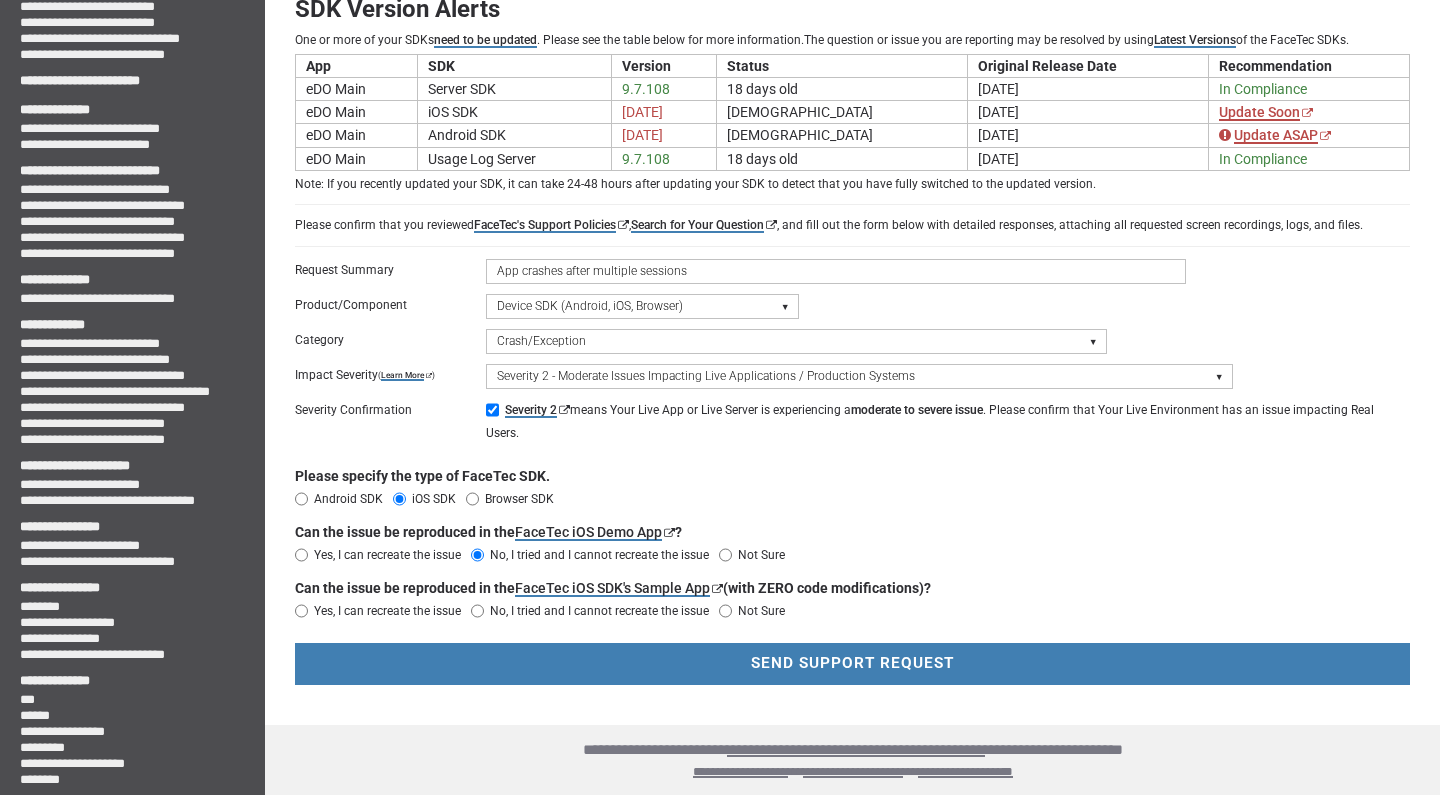 scroll, scrollTop: 133, scrollLeft: 0, axis: vertical 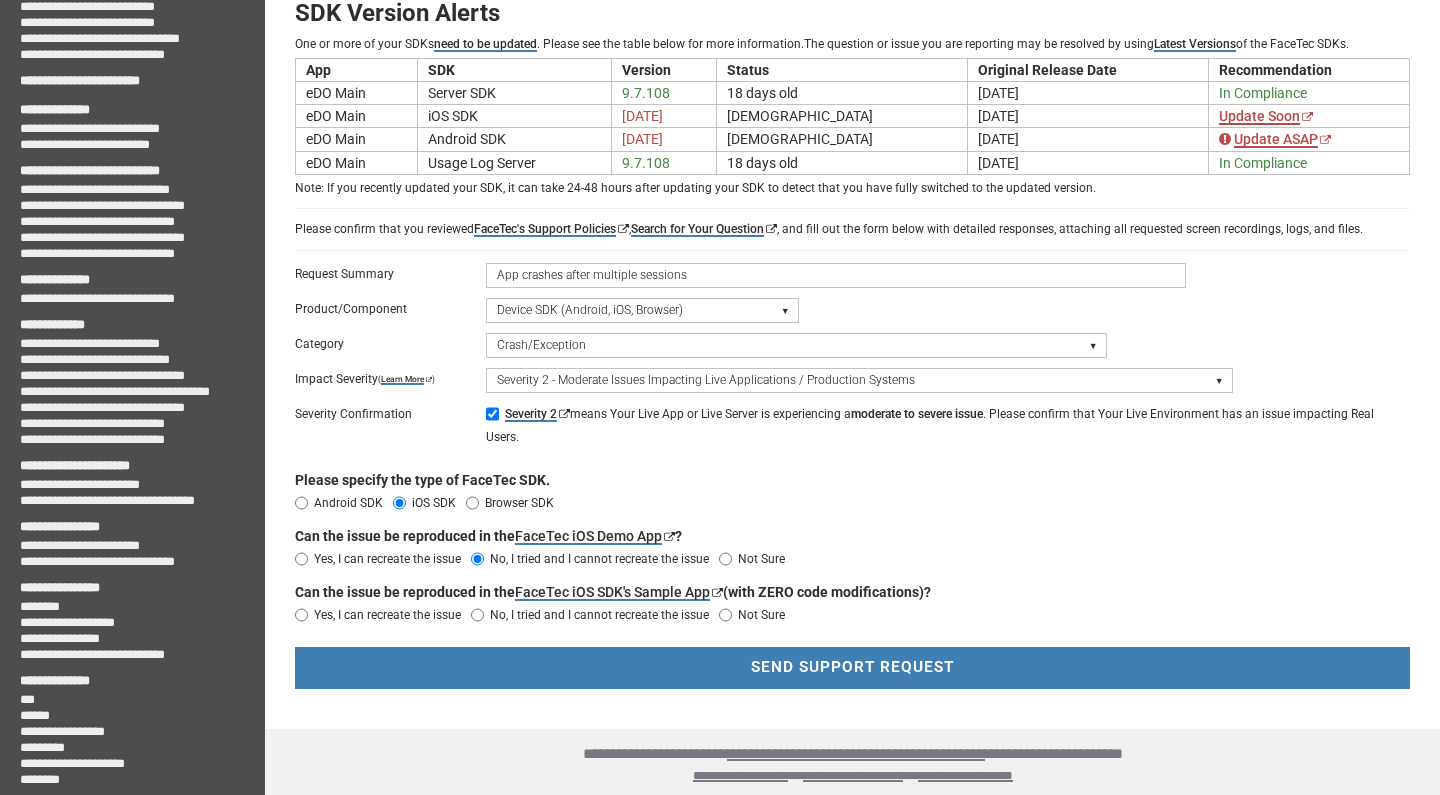click on "Yes, I can recreate the issue" at bounding box center [387, 559] 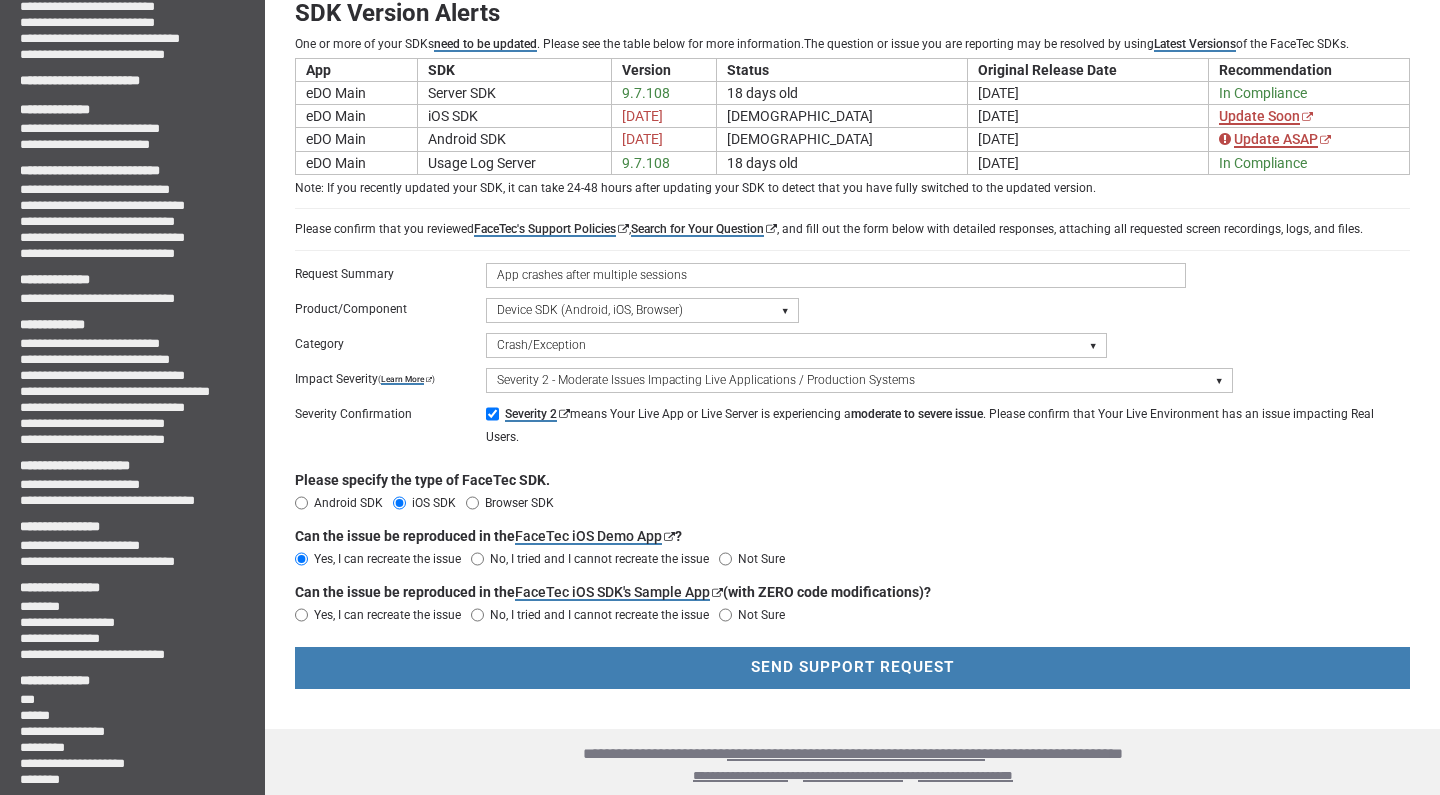 scroll, scrollTop: 173, scrollLeft: 0, axis: vertical 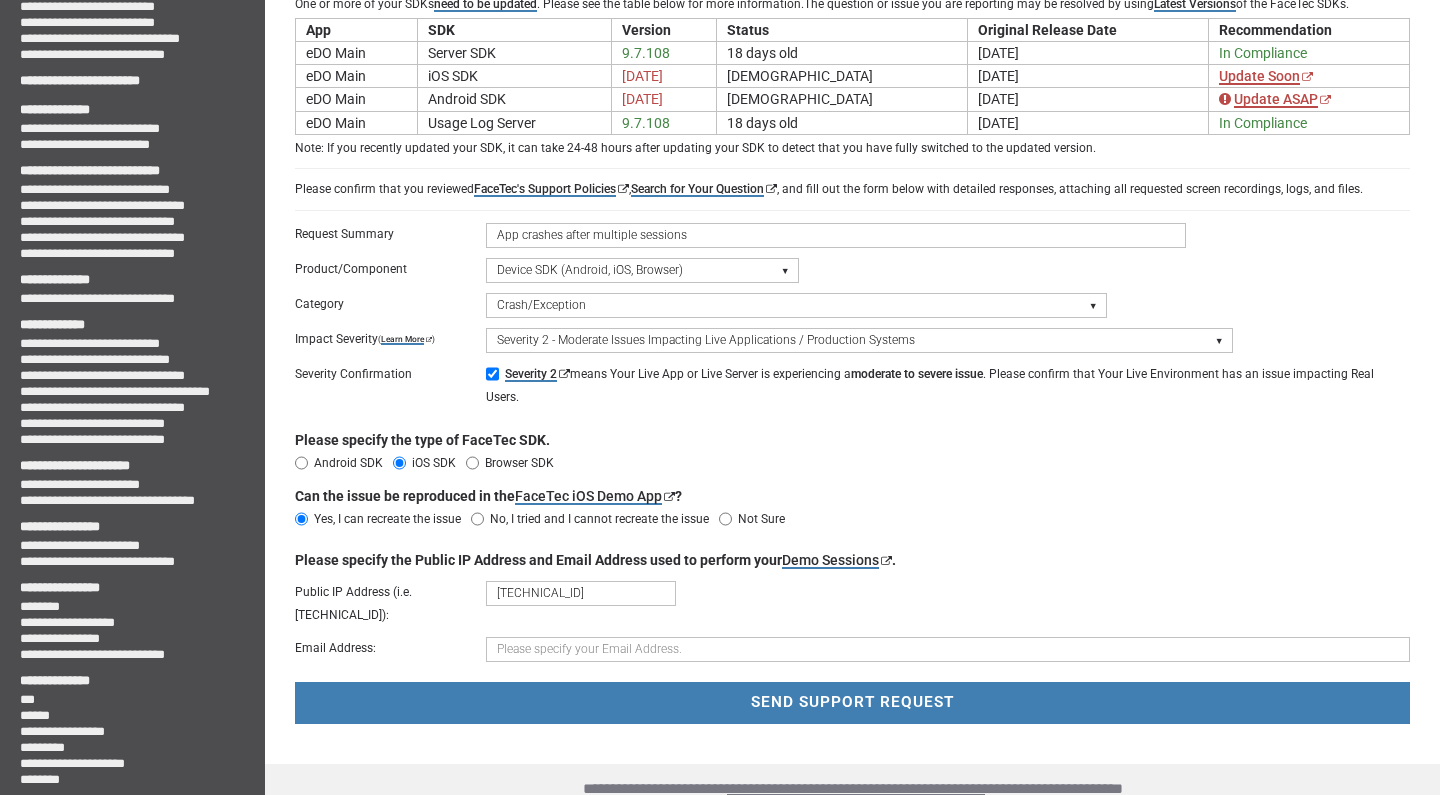 type on "[TECHNICAL_ID]" 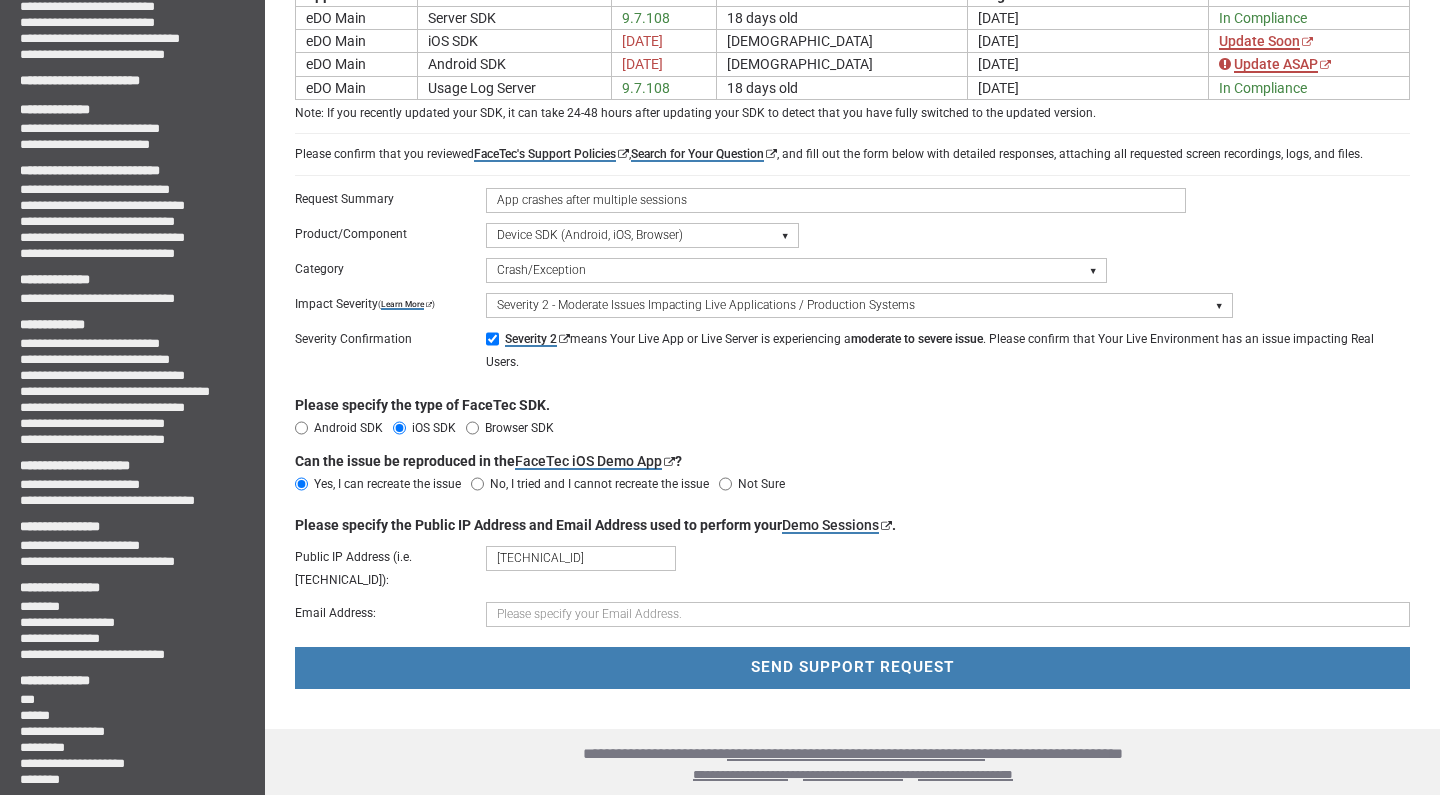 click at bounding box center [948, 614] 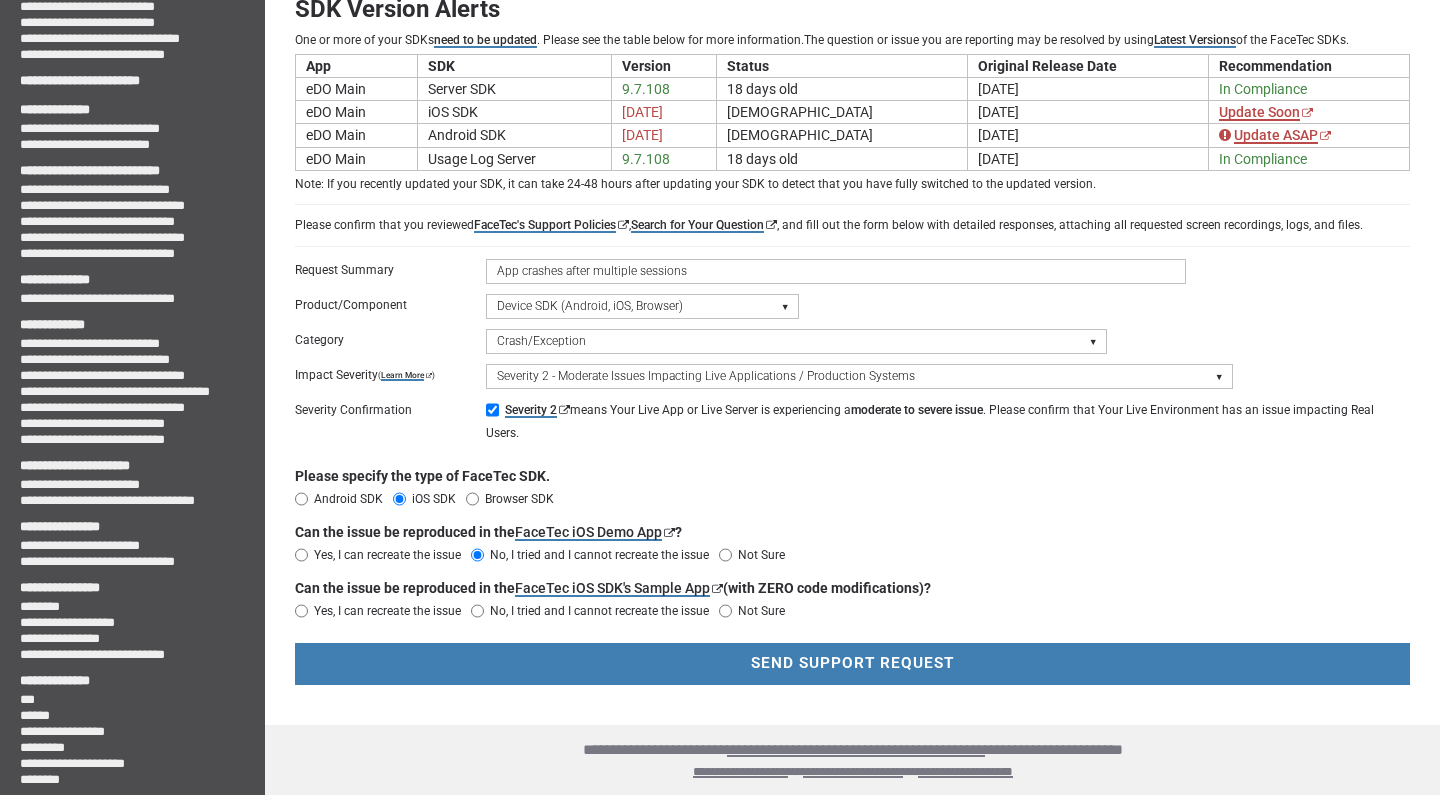 scroll, scrollTop: 133, scrollLeft: 0, axis: vertical 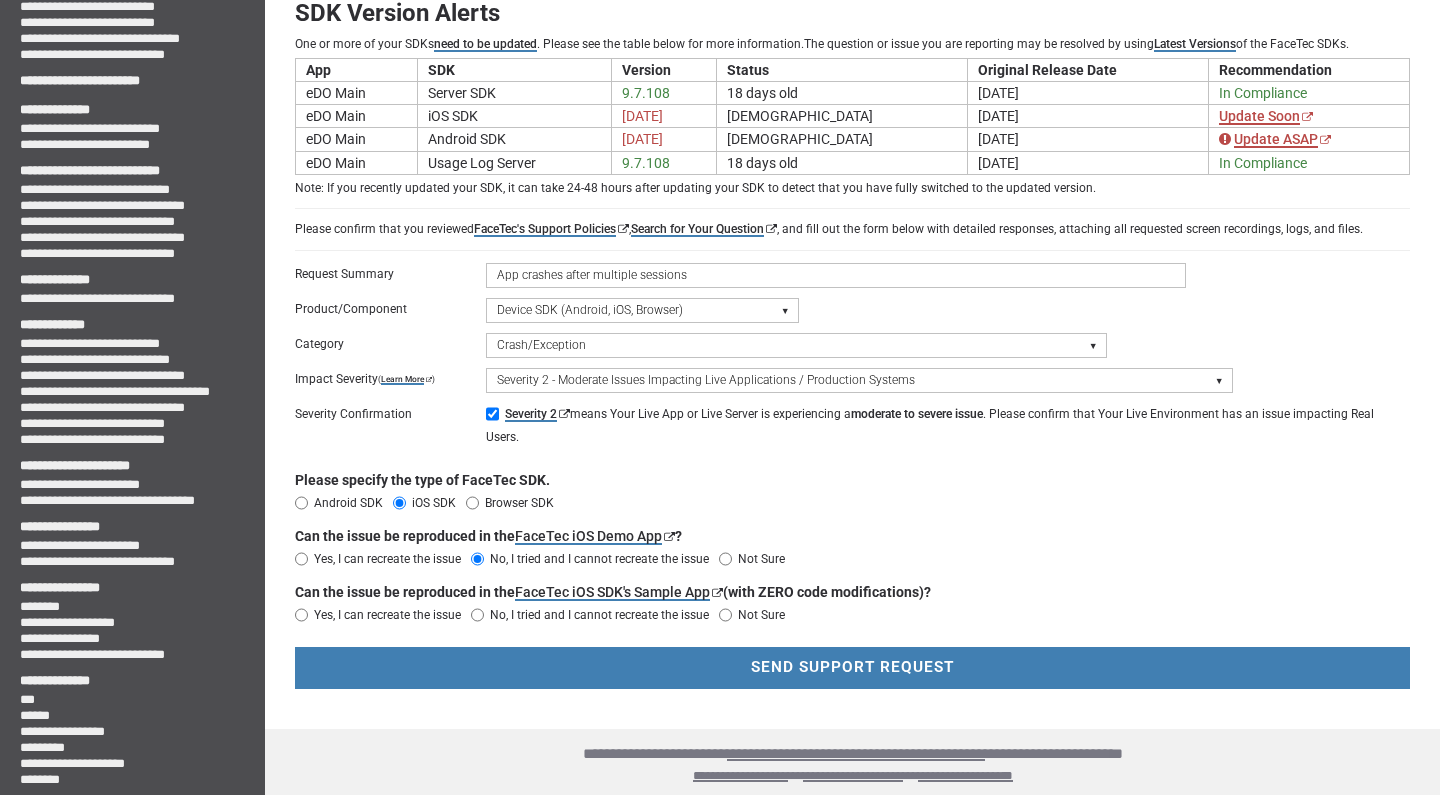 click on "No, I tried and I cannot recreate the issue" at bounding box center (599, 615) 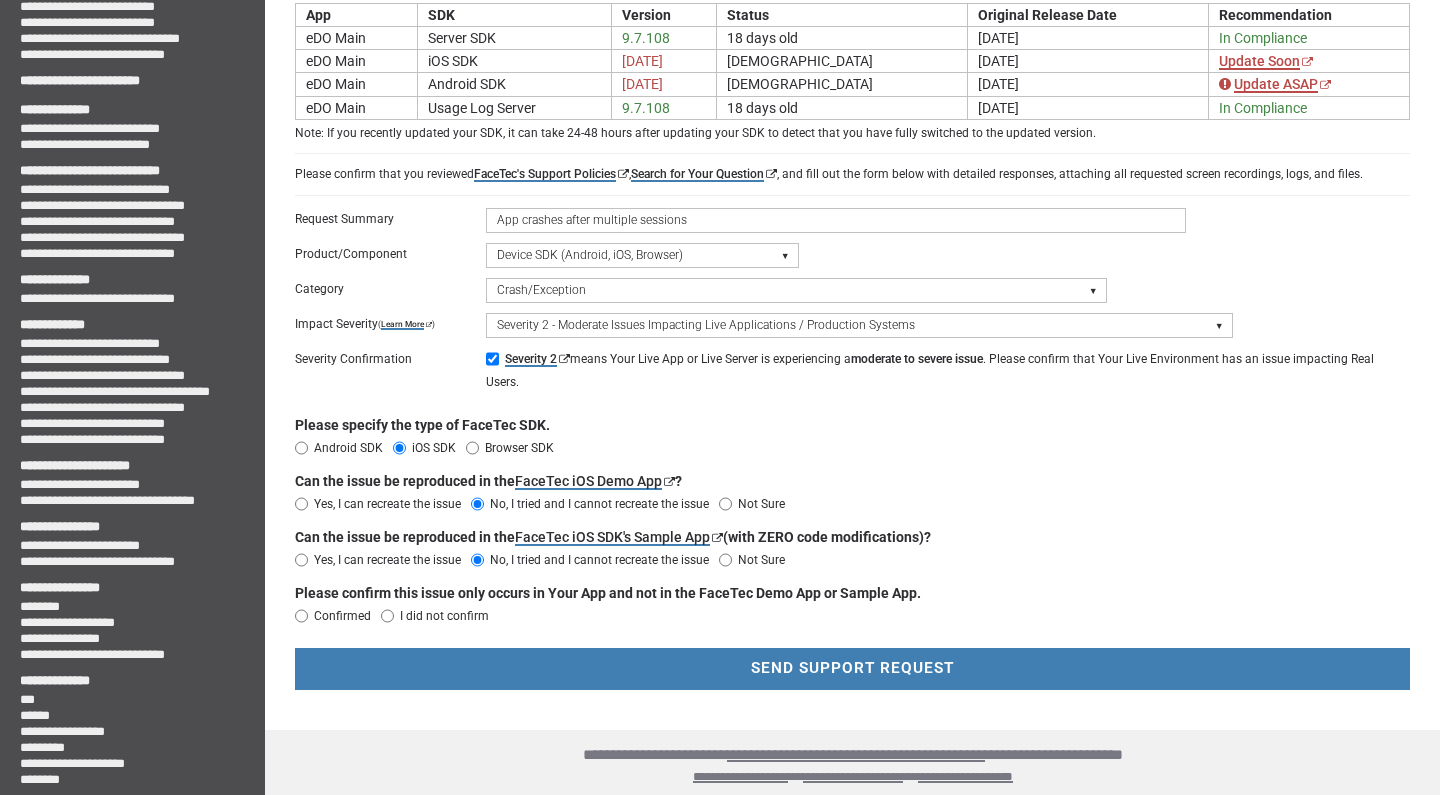 scroll, scrollTop: 190, scrollLeft: 0, axis: vertical 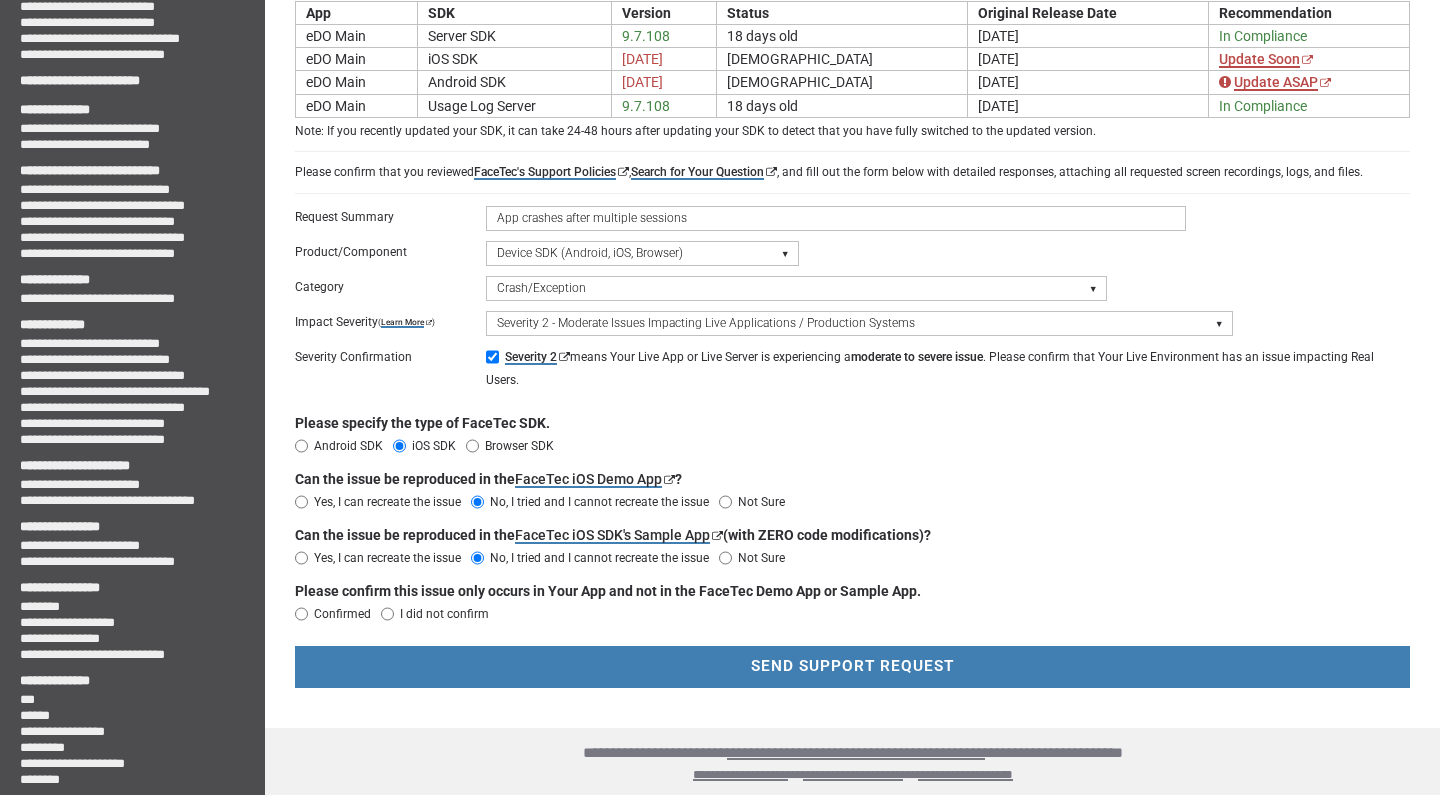 click on "Confirmed" at bounding box center [342, 614] 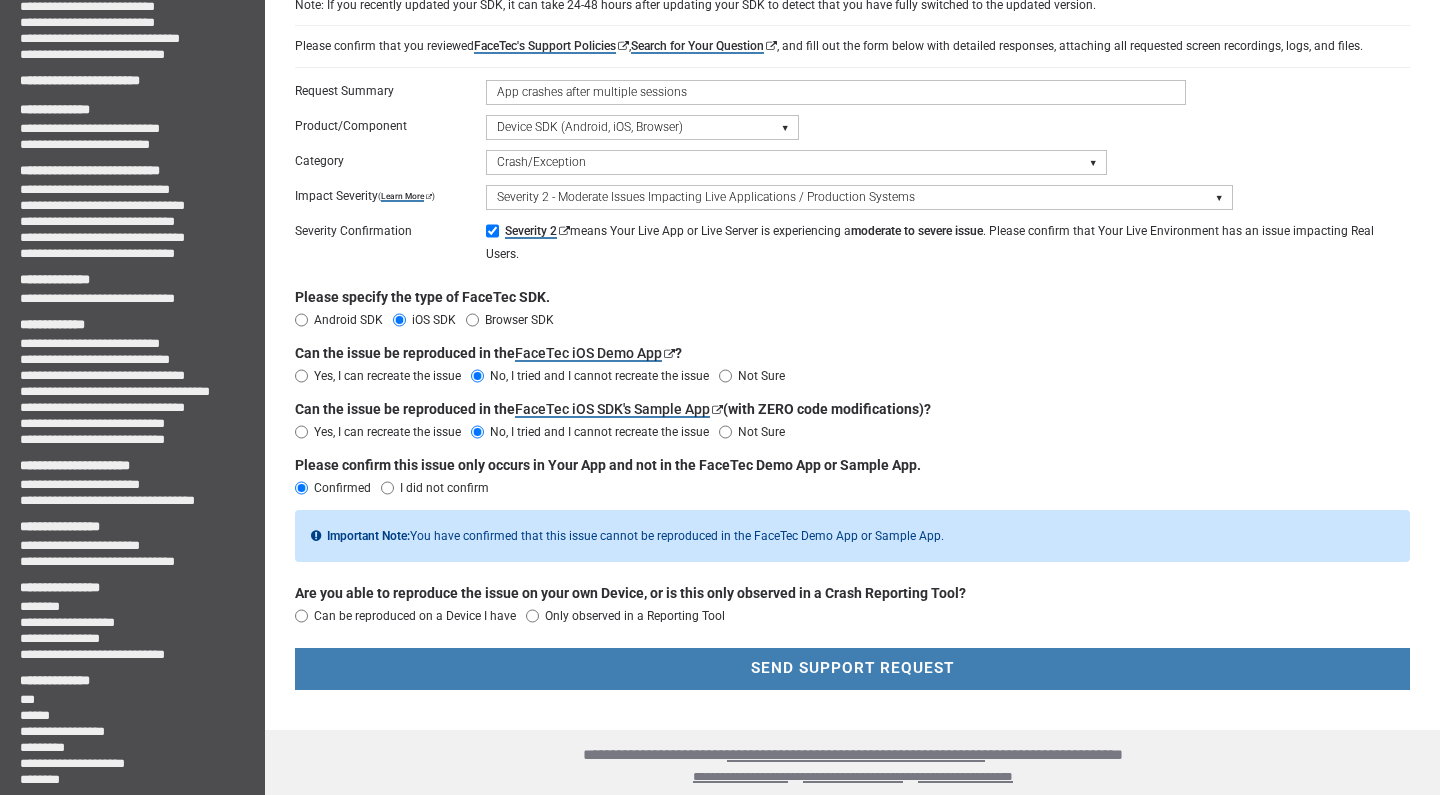 scroll, scrollTop: 317, scrollLeft: 0, axis: vertical 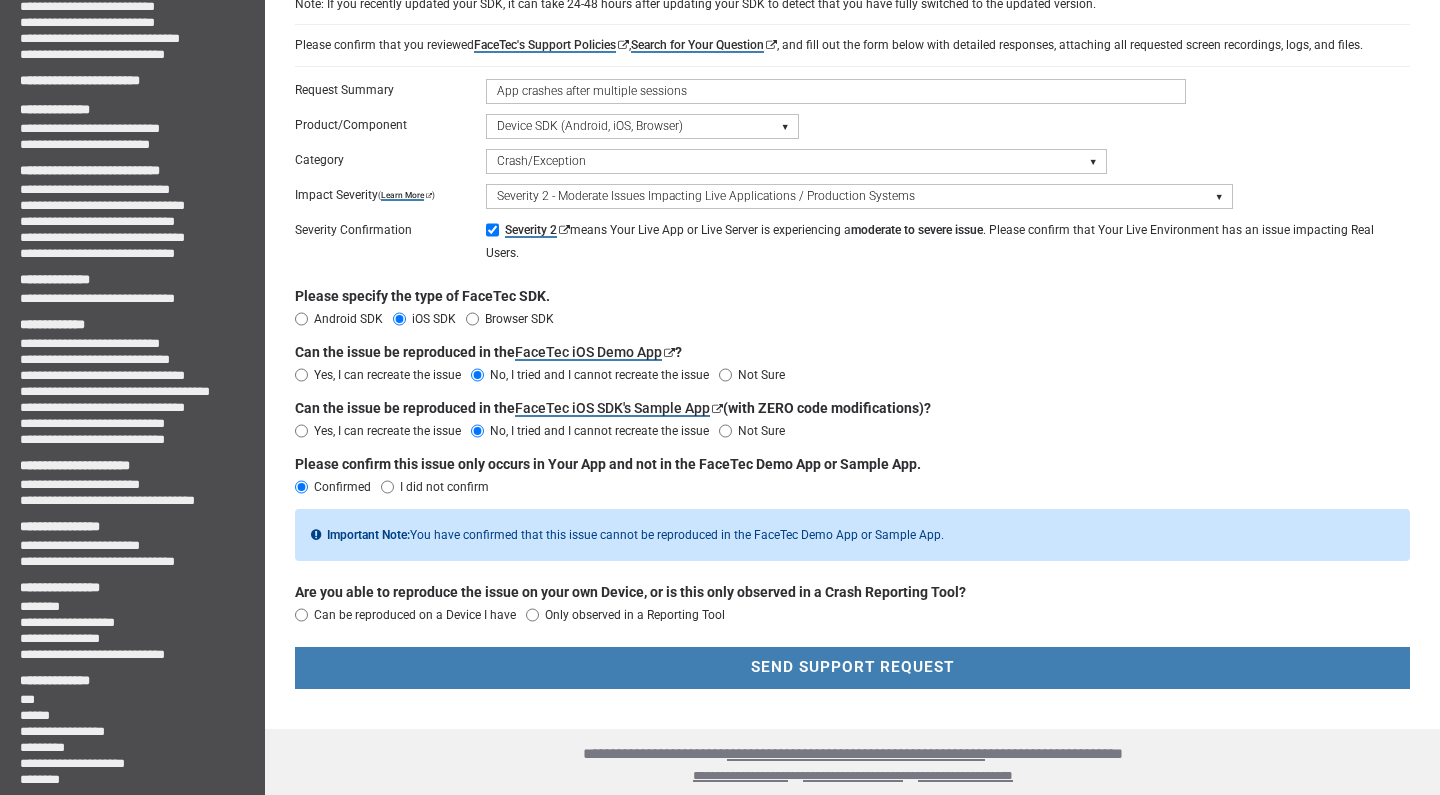 click on "Can be reproduced on a Device I have" at bounding box center [415, 615] 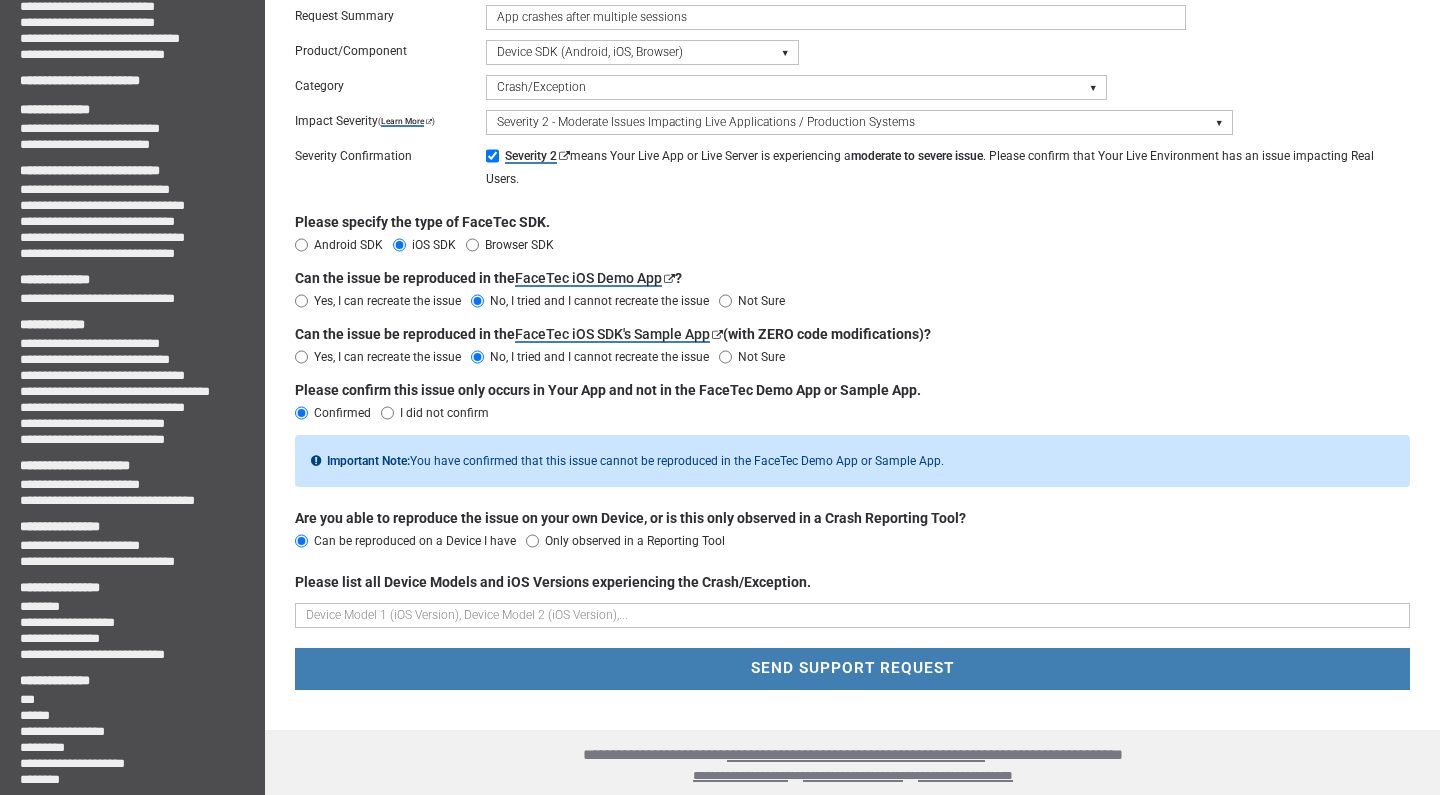 scroll, scrollTop: 391, scrollLeft: 0, axis: vertical 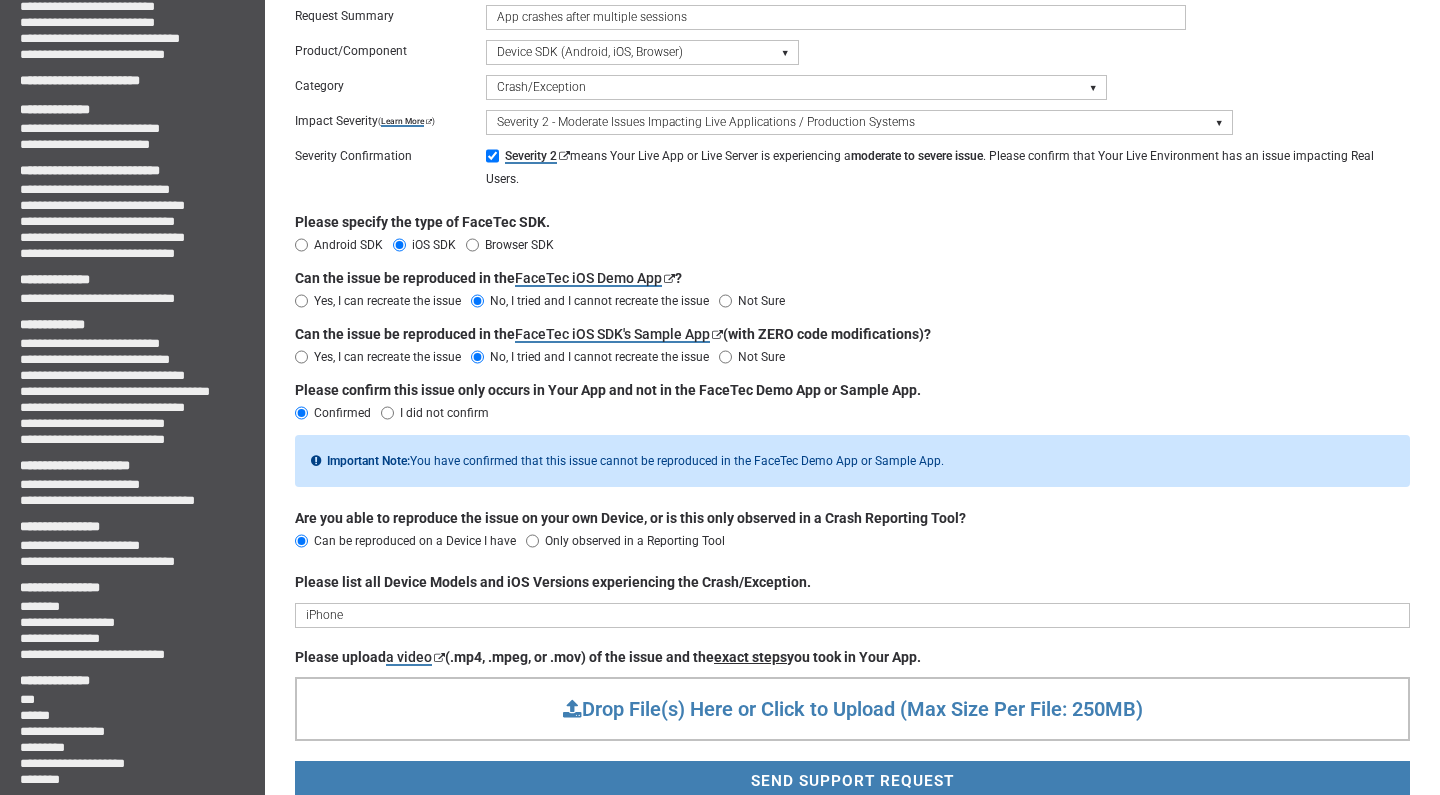 type on "iPhone 7" 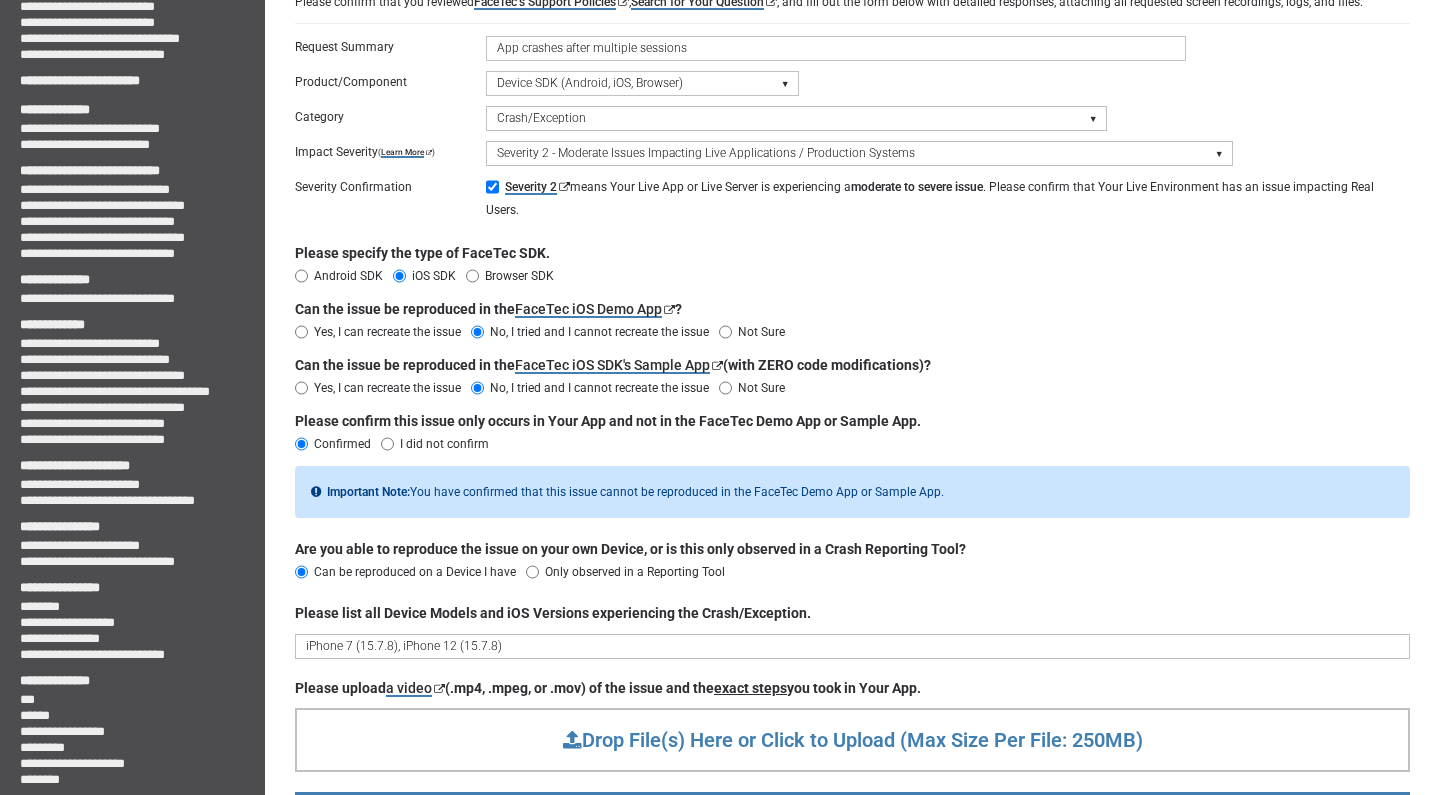 scroll, scrollTop: 505, scrollLeft: 0, axis: vertical 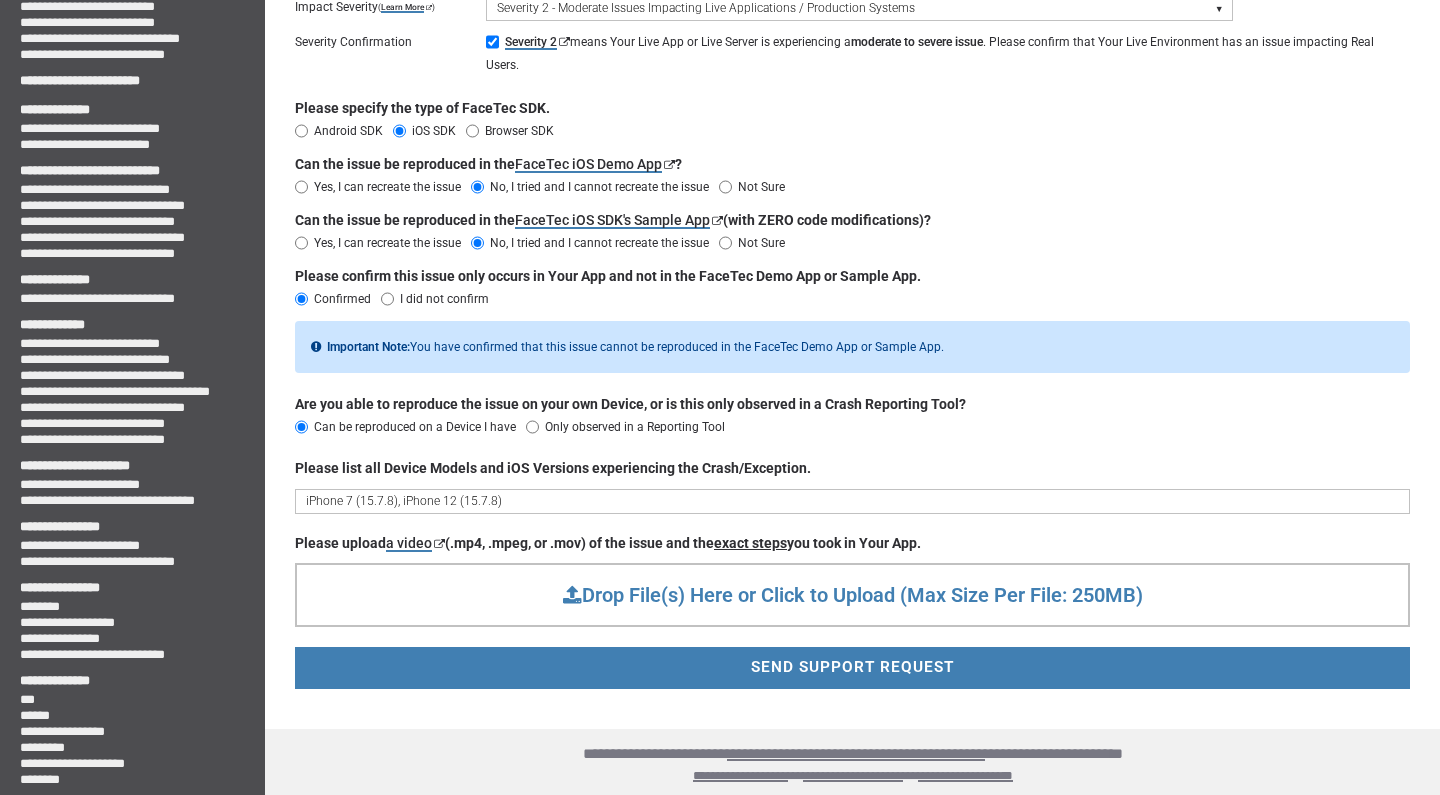 type on "iPhone 7 (15.7.8), iPhone 12 (15.7.8)" 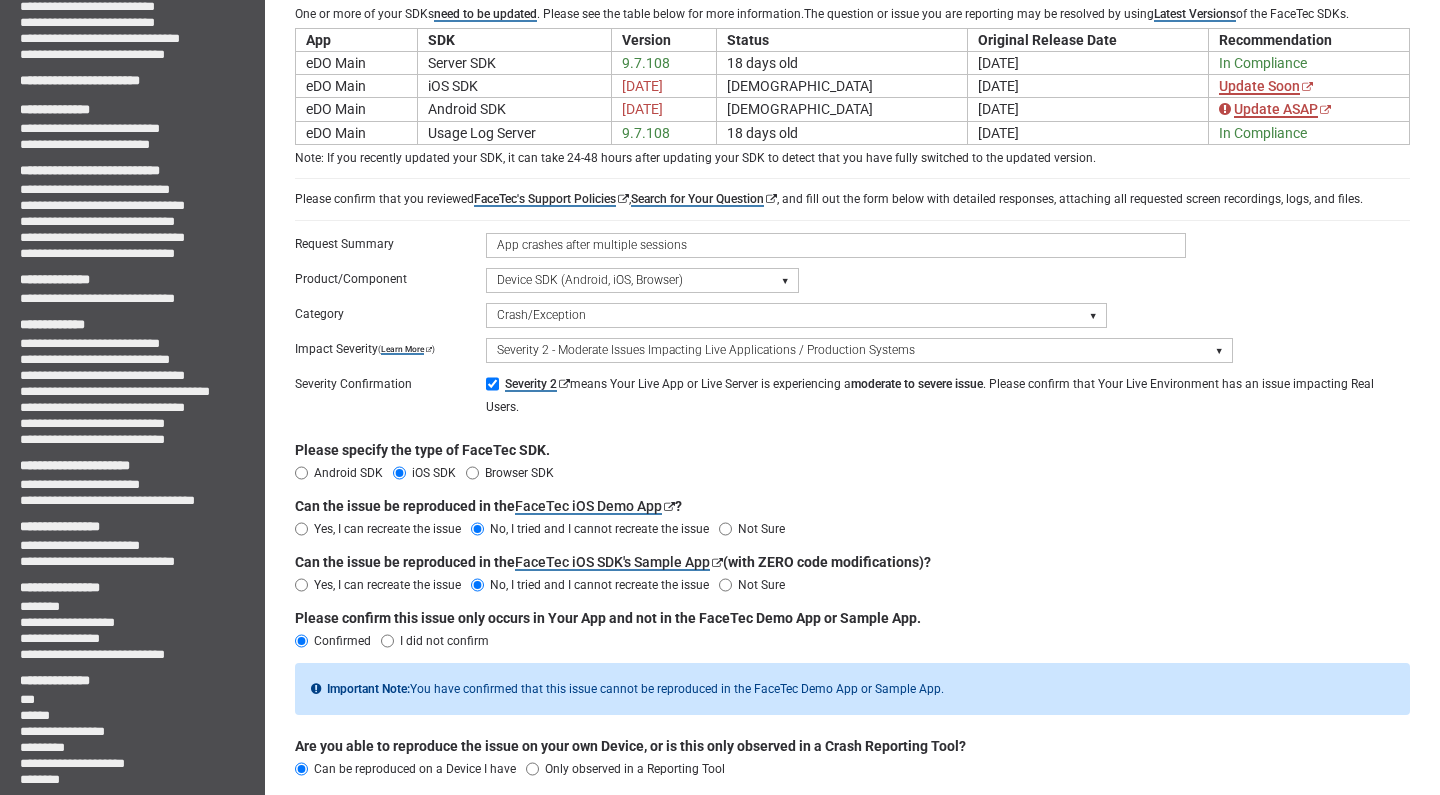 scroll, scrollTop: 159, scrollLeft: 0, axis: vertical 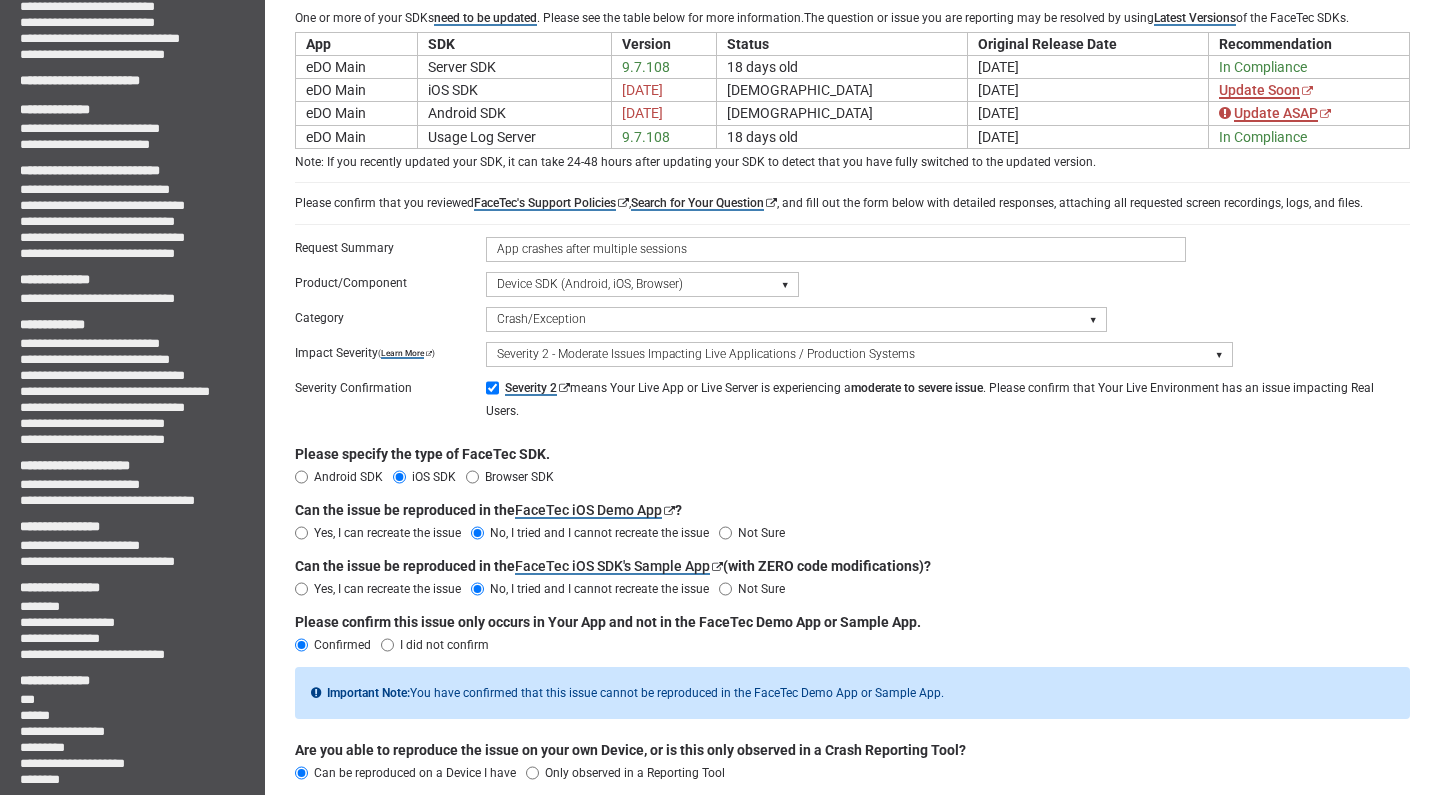 click on "App crashes after multiple sessions" at bounding box center (836, 249) 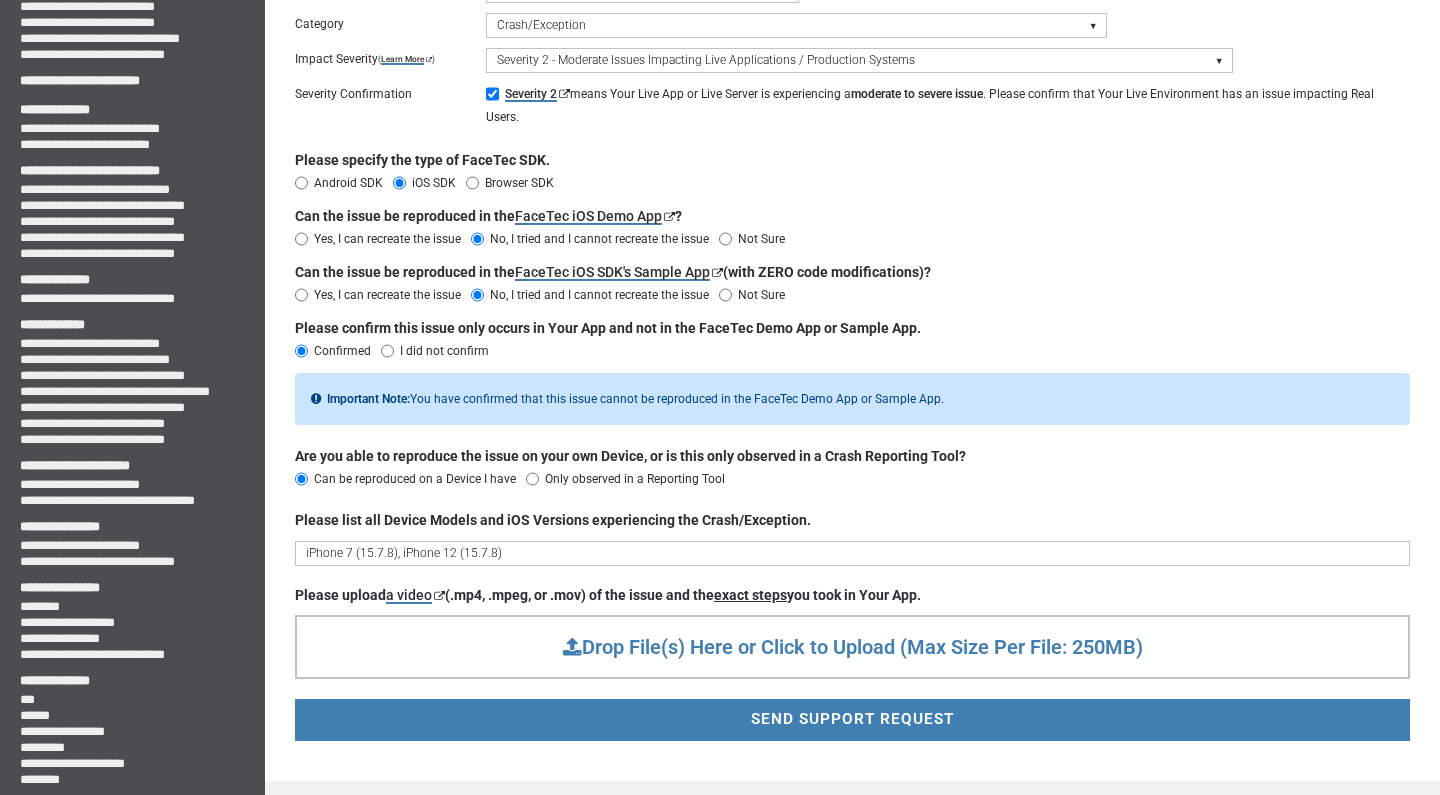 scroll, scrollTop: 400, scrollLeft: 0, axis: vertical 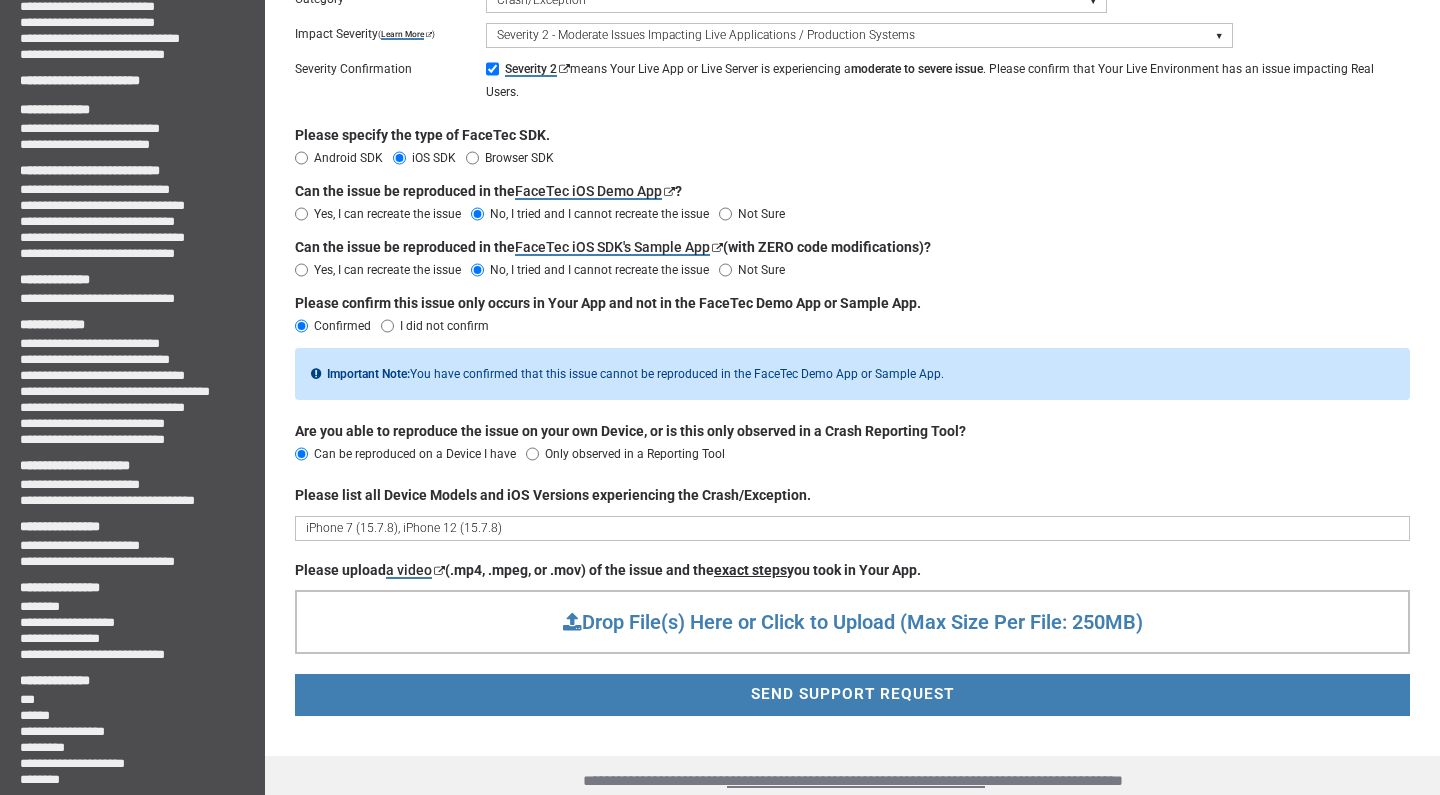 click on "Drop File(s) Here or Click to Upload (Max Size Per File: 250MB)" at bounding box center (853, 622) 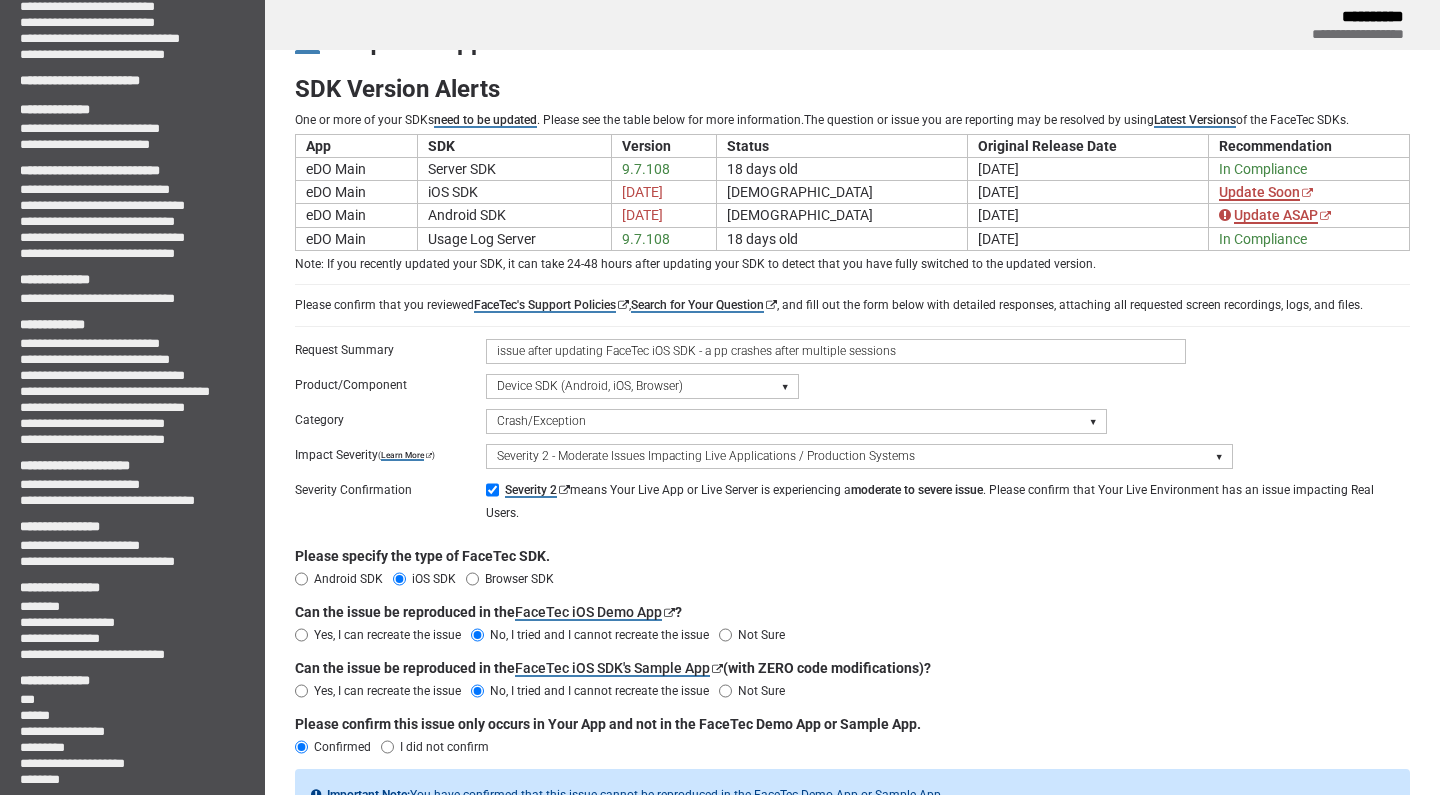 scroll, scrollTop: 0, scrollLeft: 0, axis: both 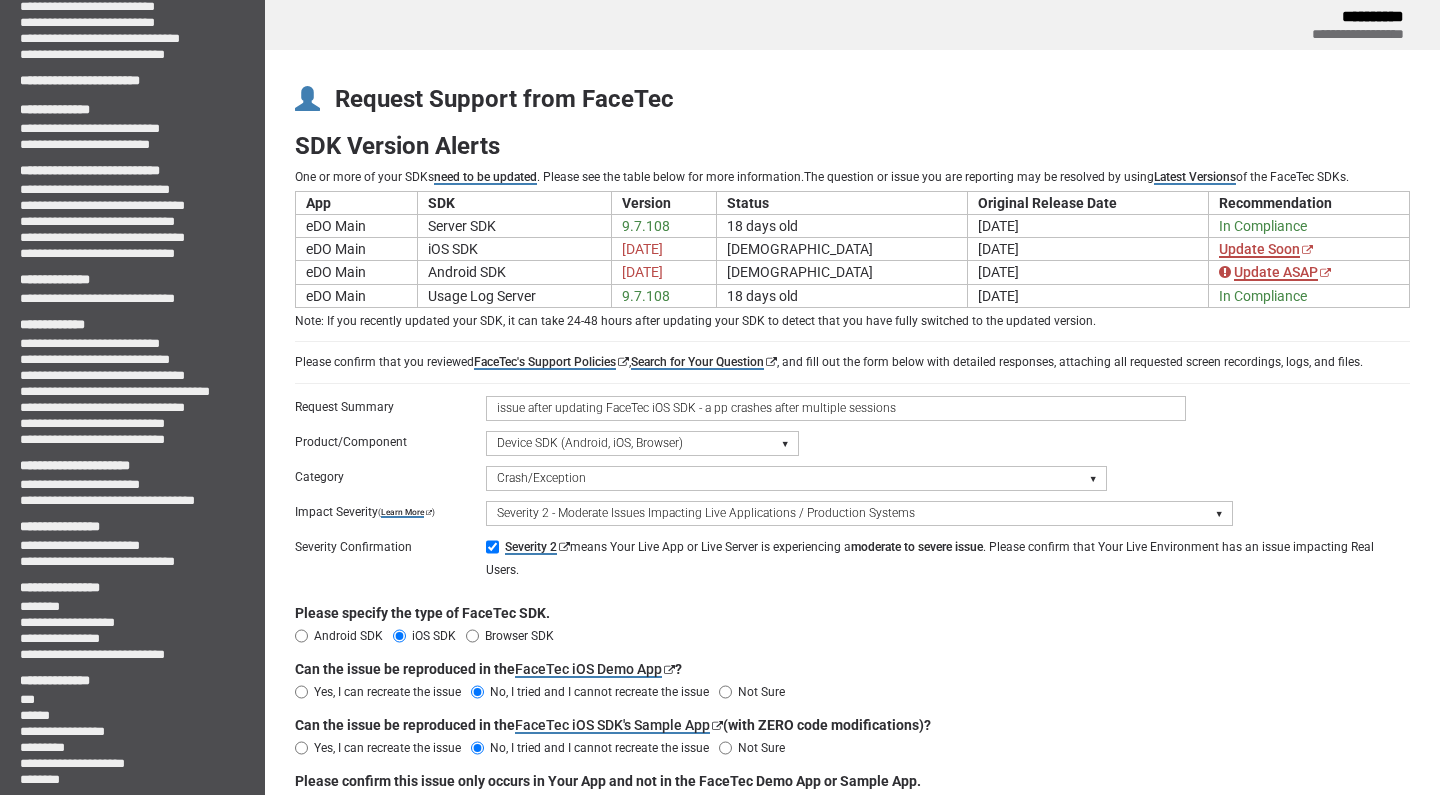 click on "issue after updating FaceTec iOS SDK - a pp crashes after multiple sessions" at bounding box center (836, 408) 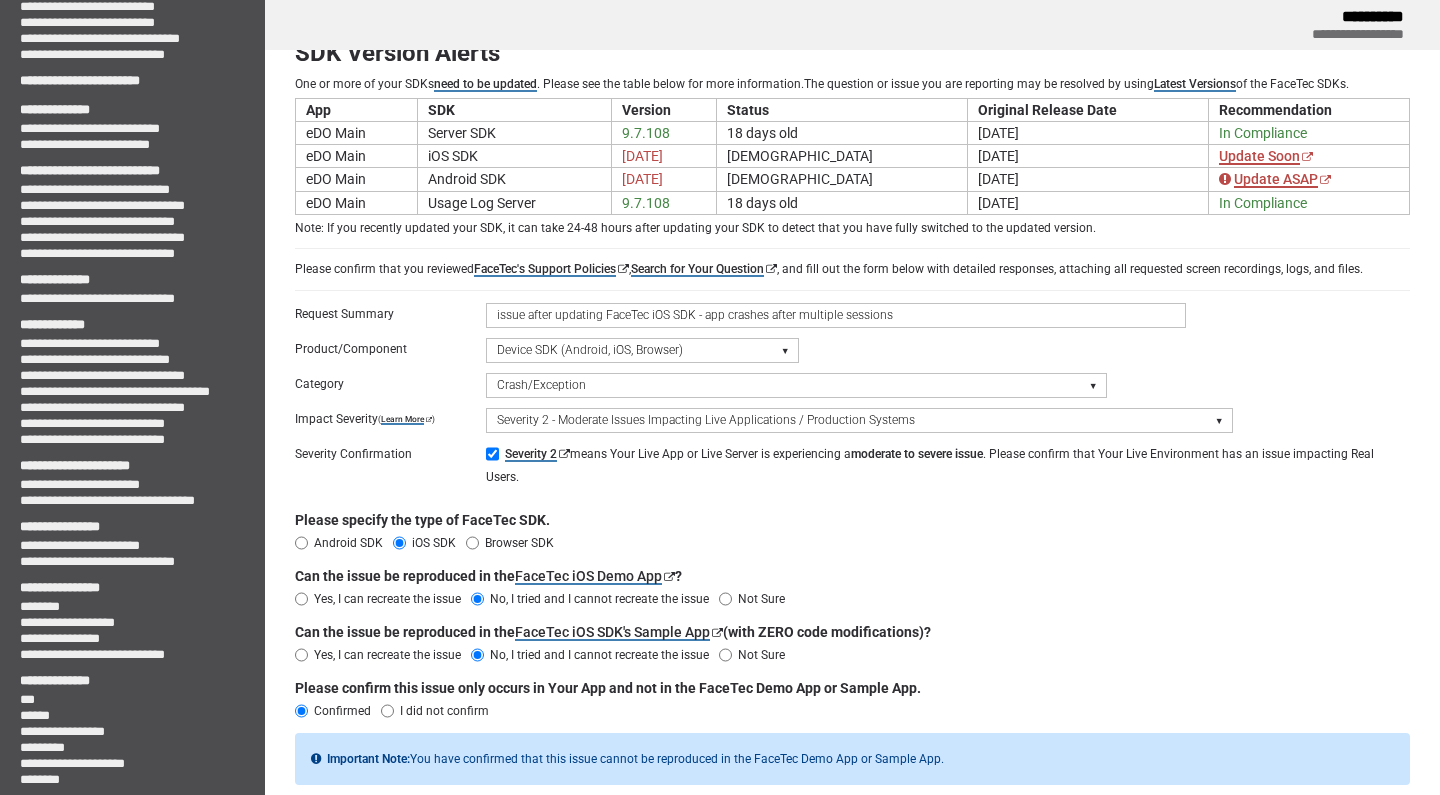 scroll, scrollTop: 0, scrollLeft: 0, axis: both 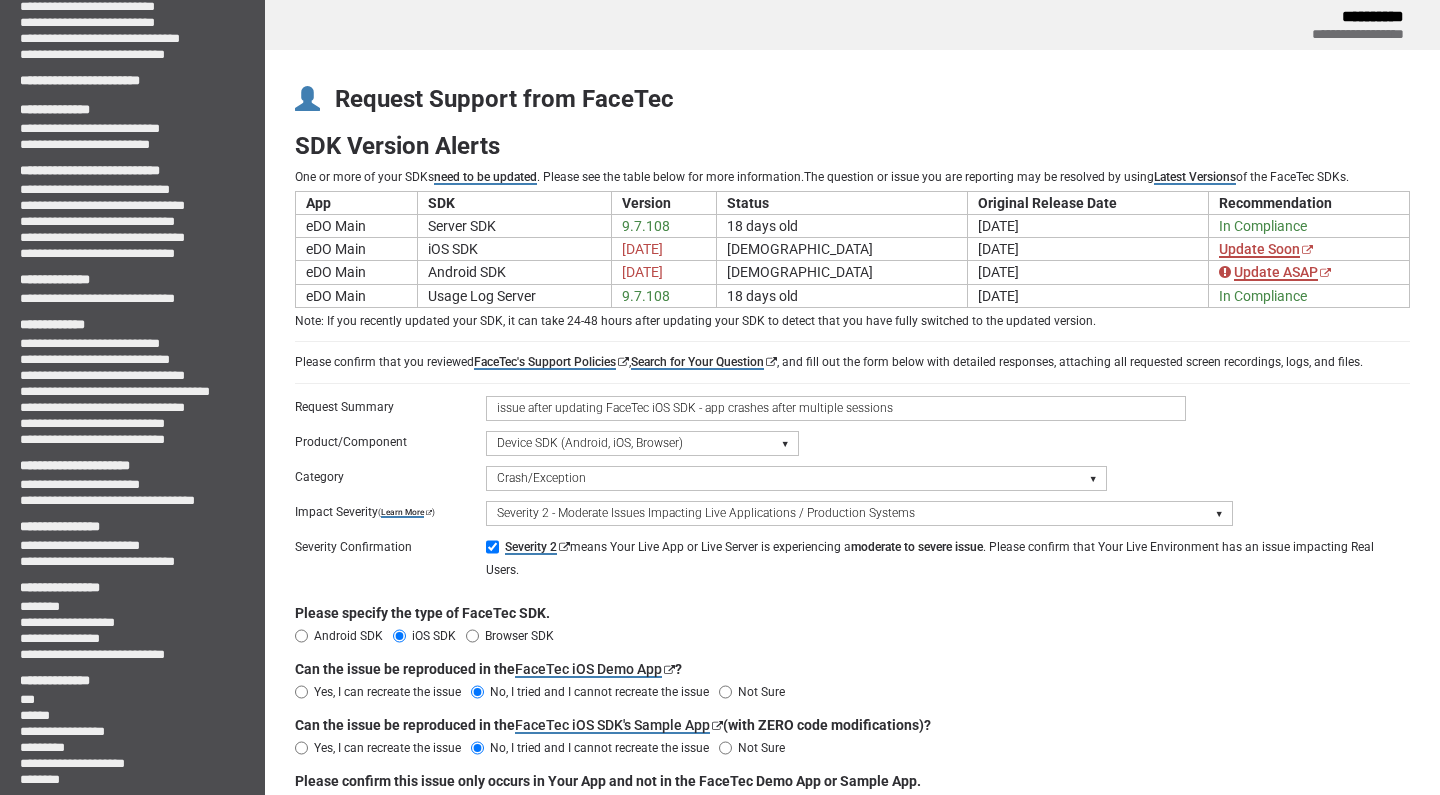 click on "issue after updating FaceTec iOS SDK - app crashes after multiple sessions" at bounding box center [836, 408] 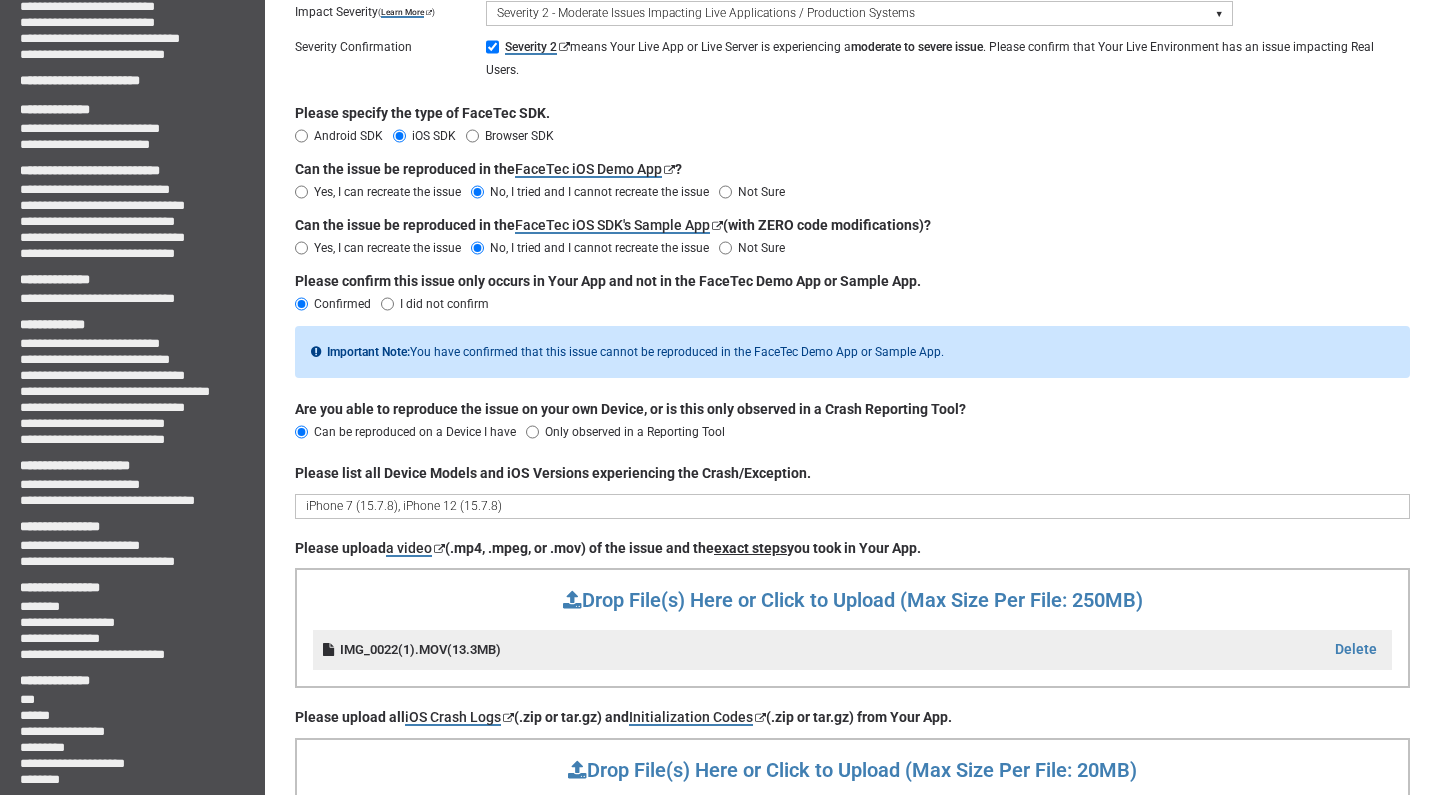 scroll, scrollTop: 674, scrollLeft: 0, axis: vertical 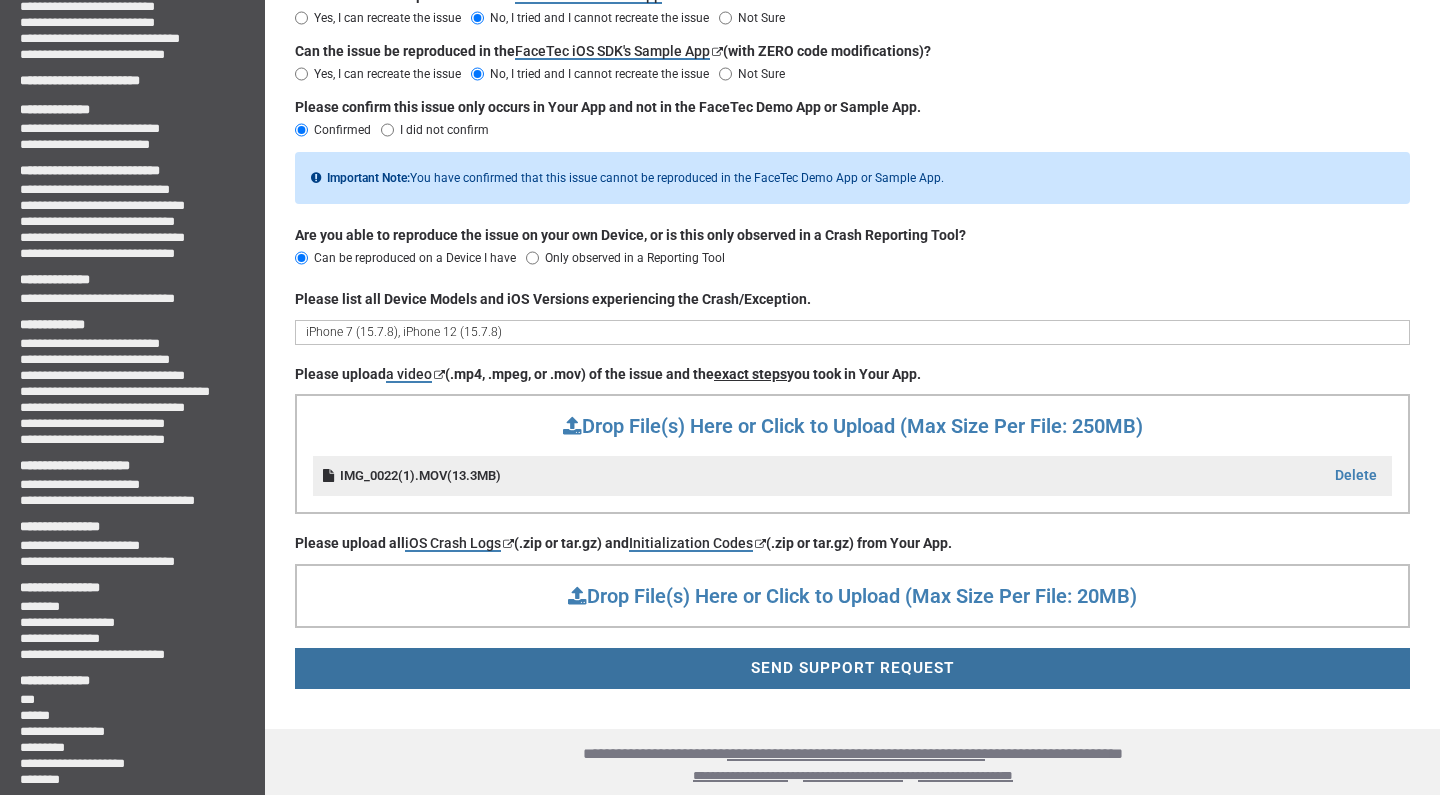 type on "issue after updating FaceTec iOS SDK - app crashes after multiple sessions (.NET MAUI)" 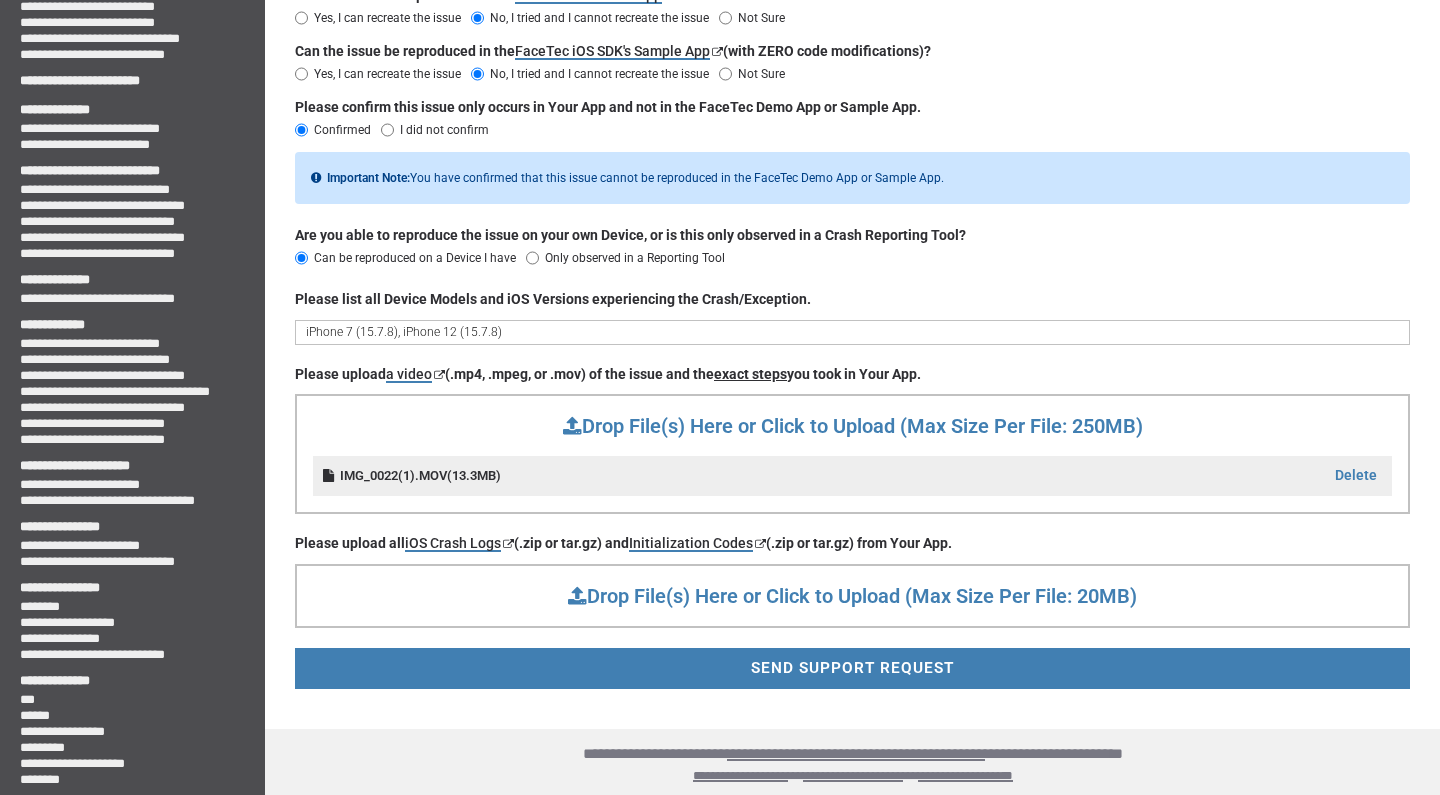 click on "SEND SUPPORT REQUEST" at bounding box center (852, 669) 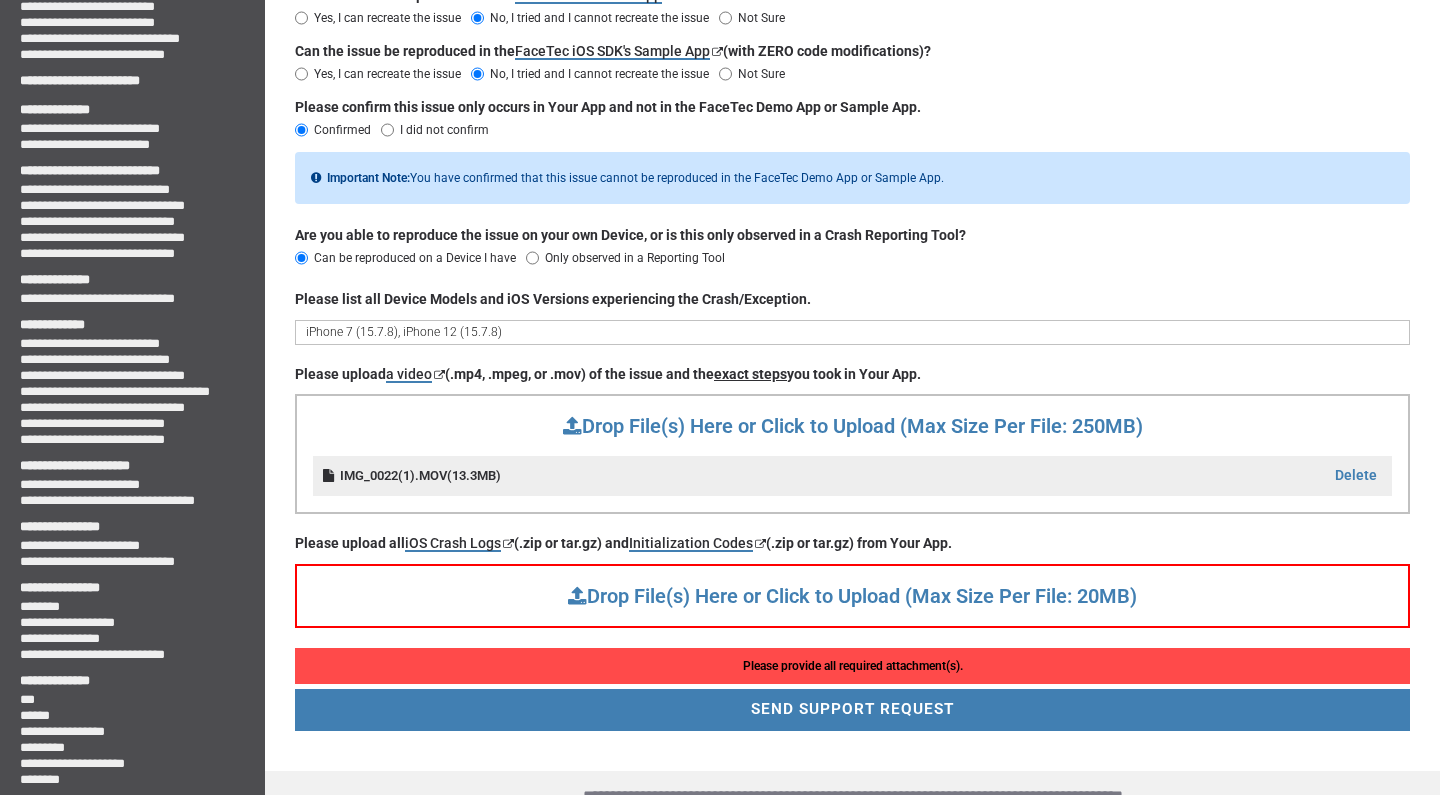 click at bounding box center (508, 544) 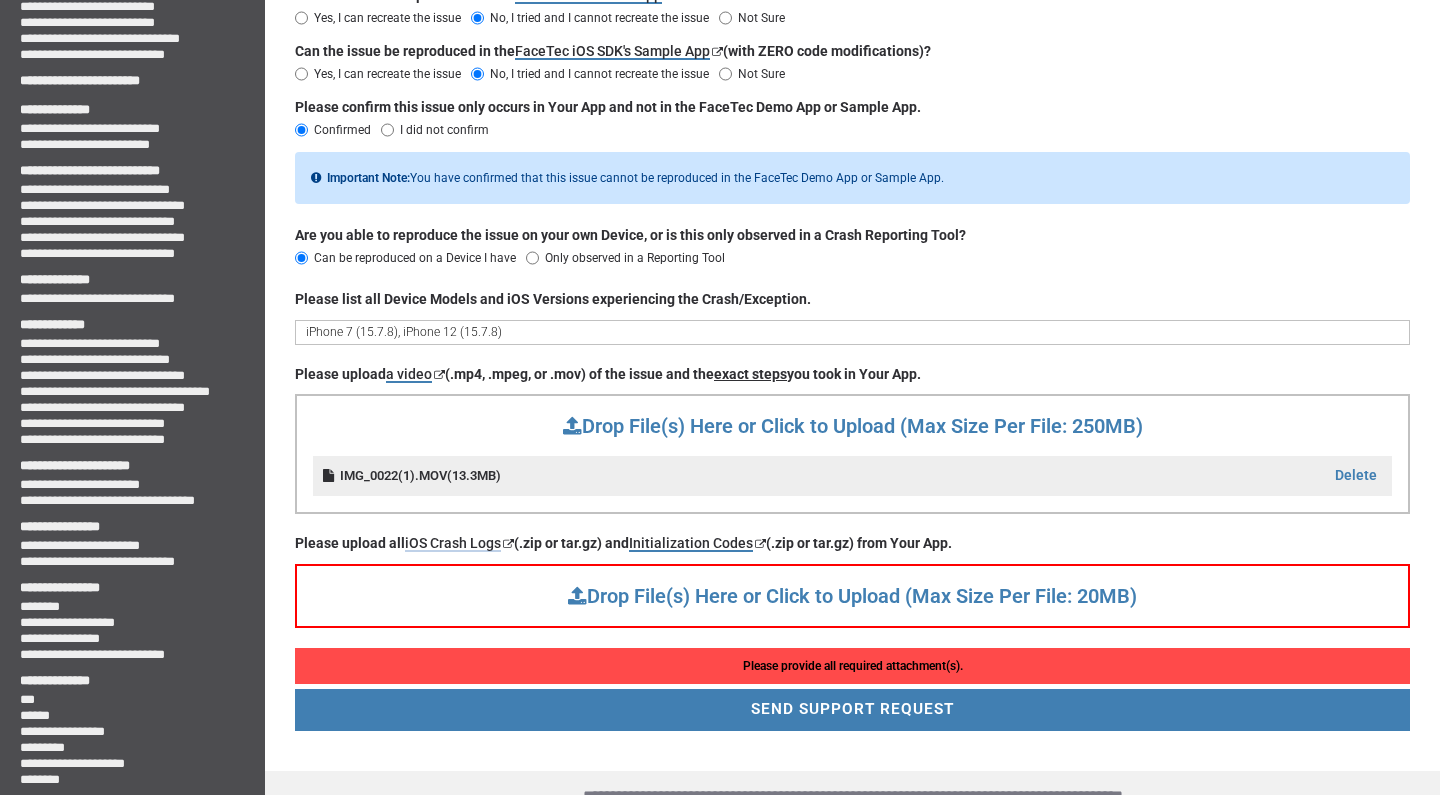 click on "iOS Crash Logs" at bounding box center [453, 543] 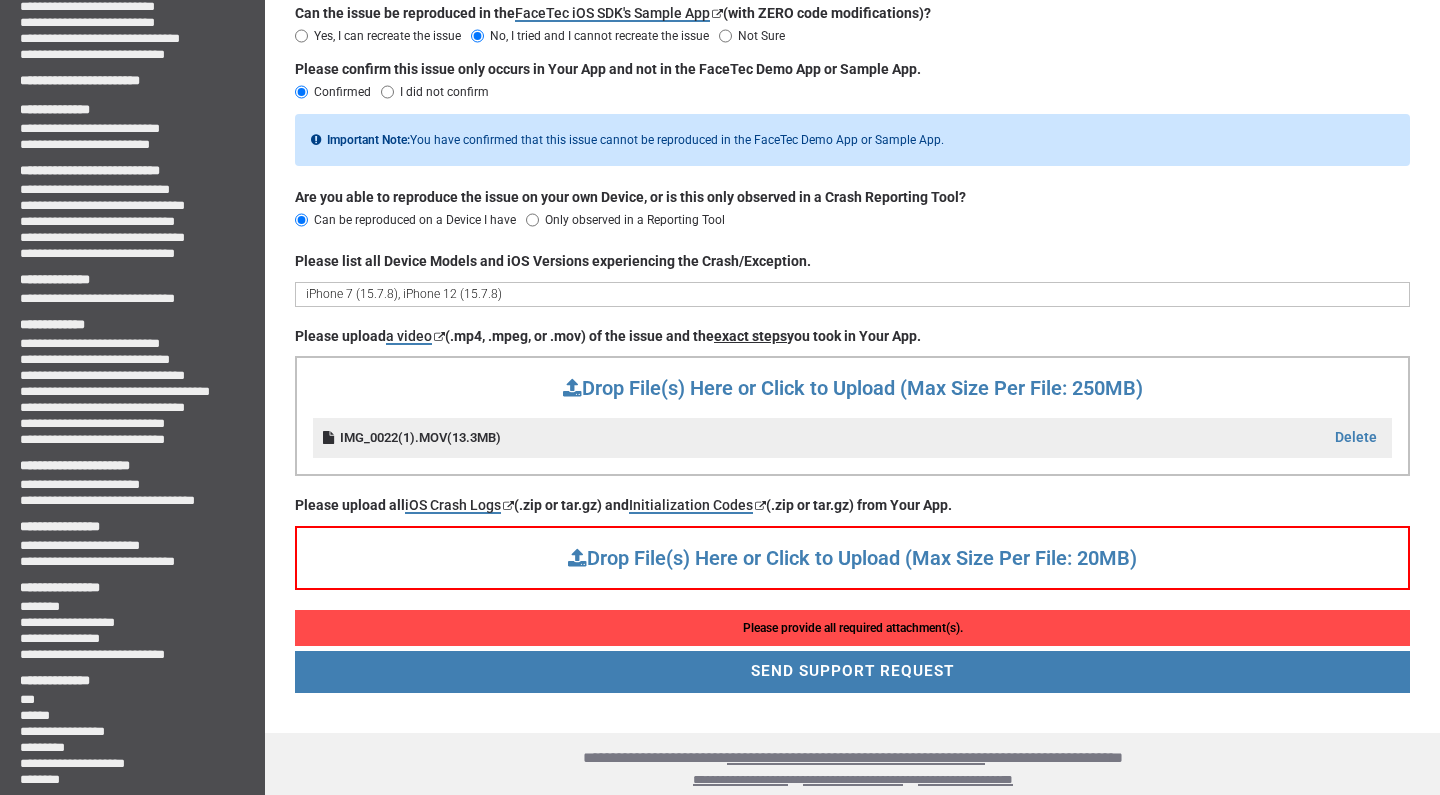 scroll, scrollTop: 714, scrollLeft: 0, axis: vertical 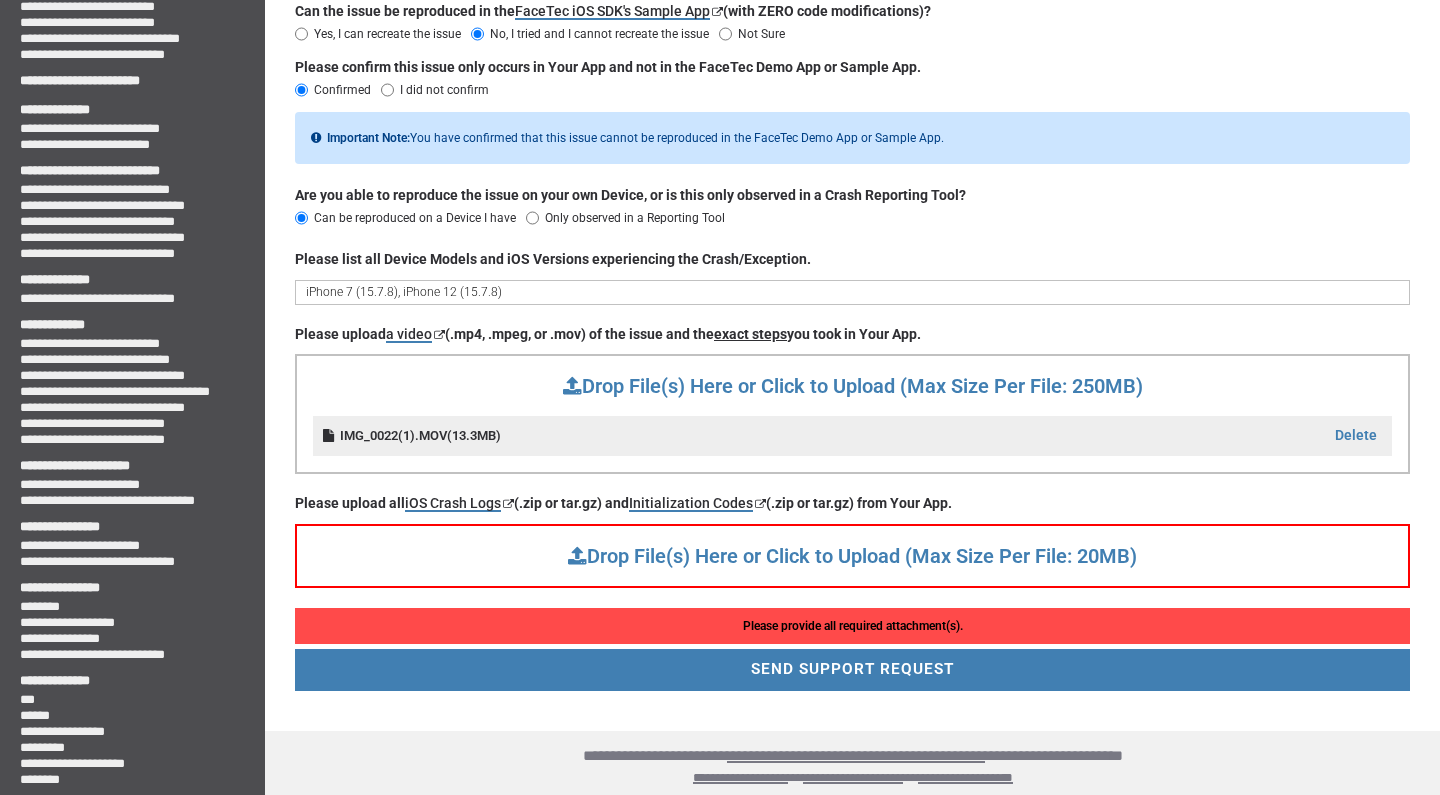 click on "Drop File(s) Here or Click to Upload (Max Size Per File: 20MB)" at bounding box center (852, 556) 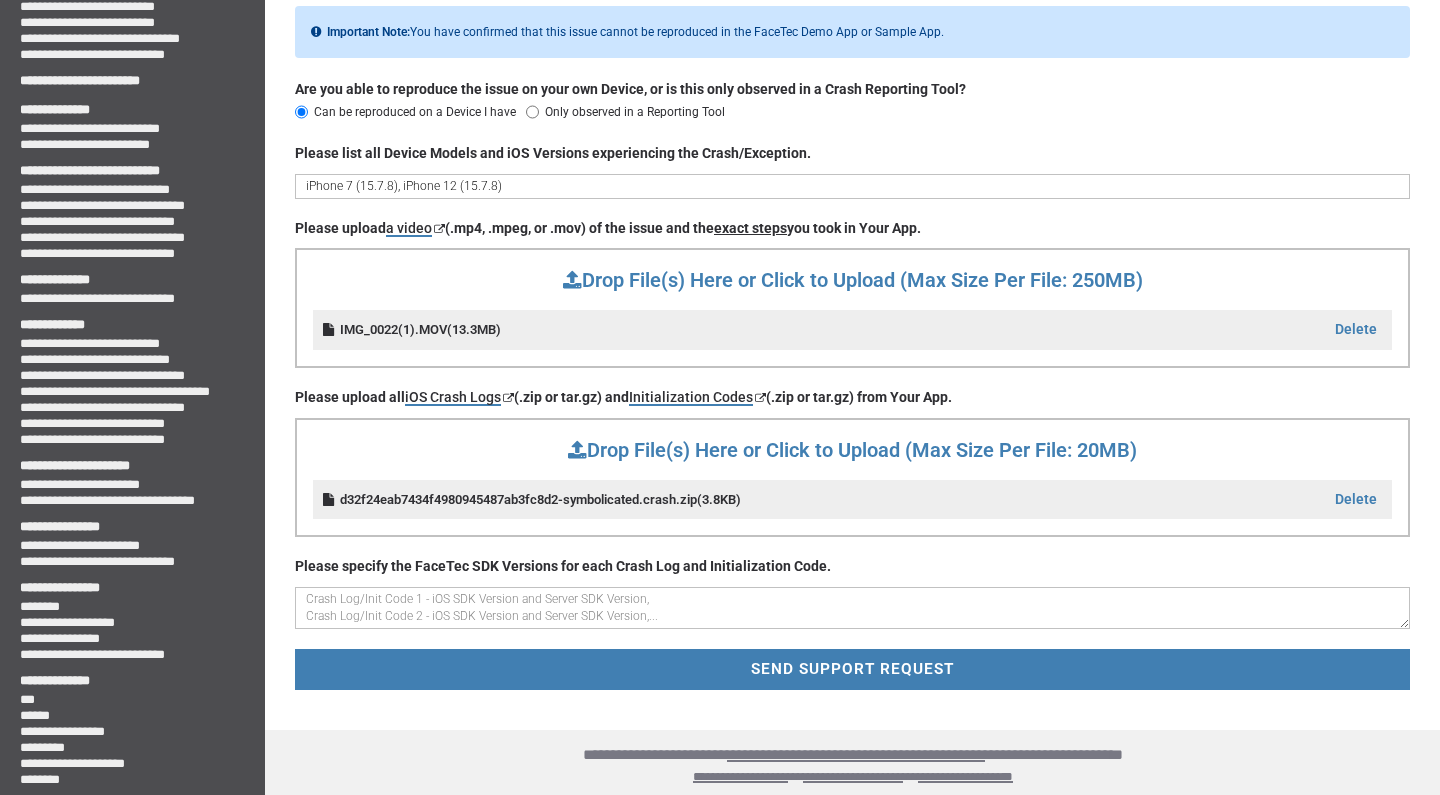 scroll, scrollTop: 820, scrollLeft: 0, axis: vertical 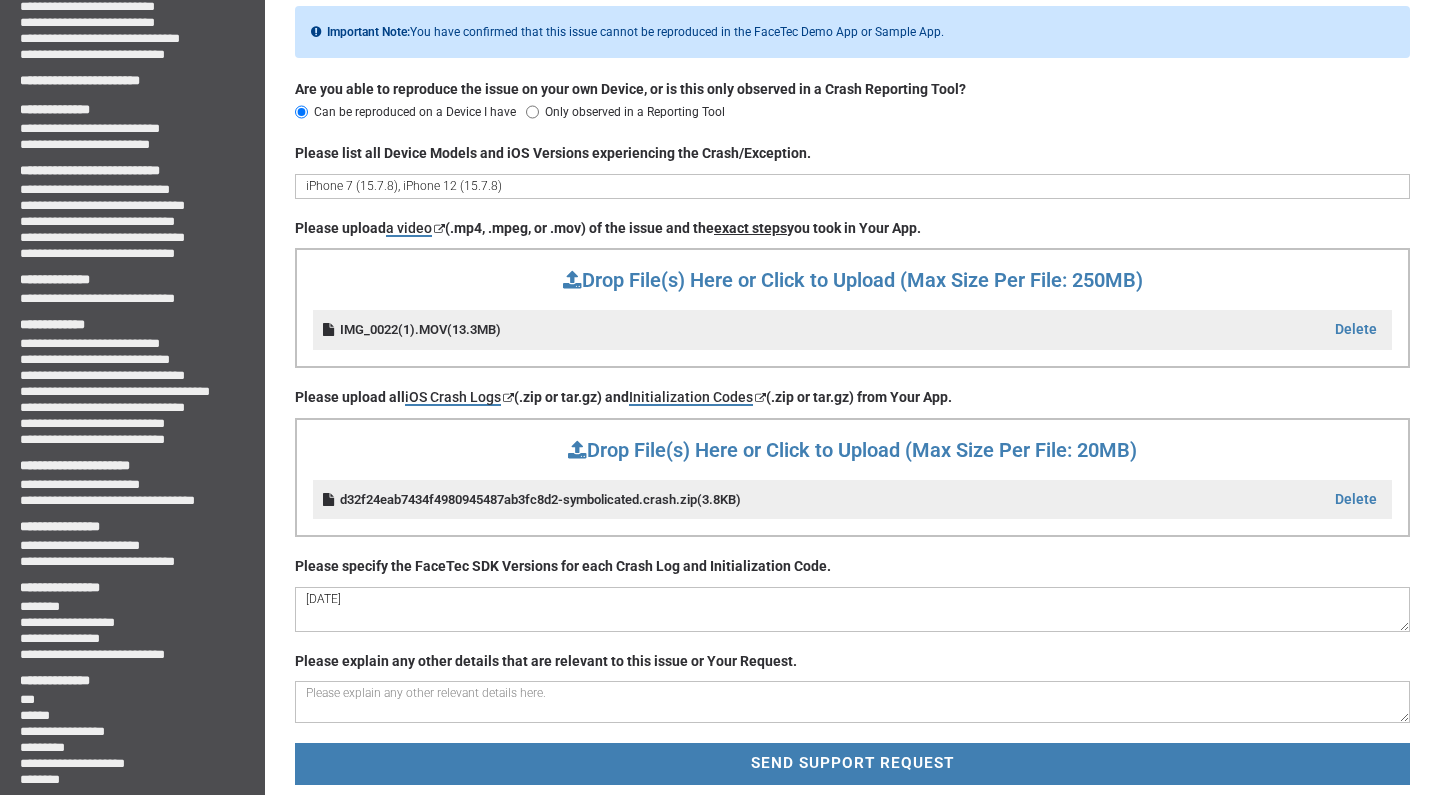 type on "[DATE]" 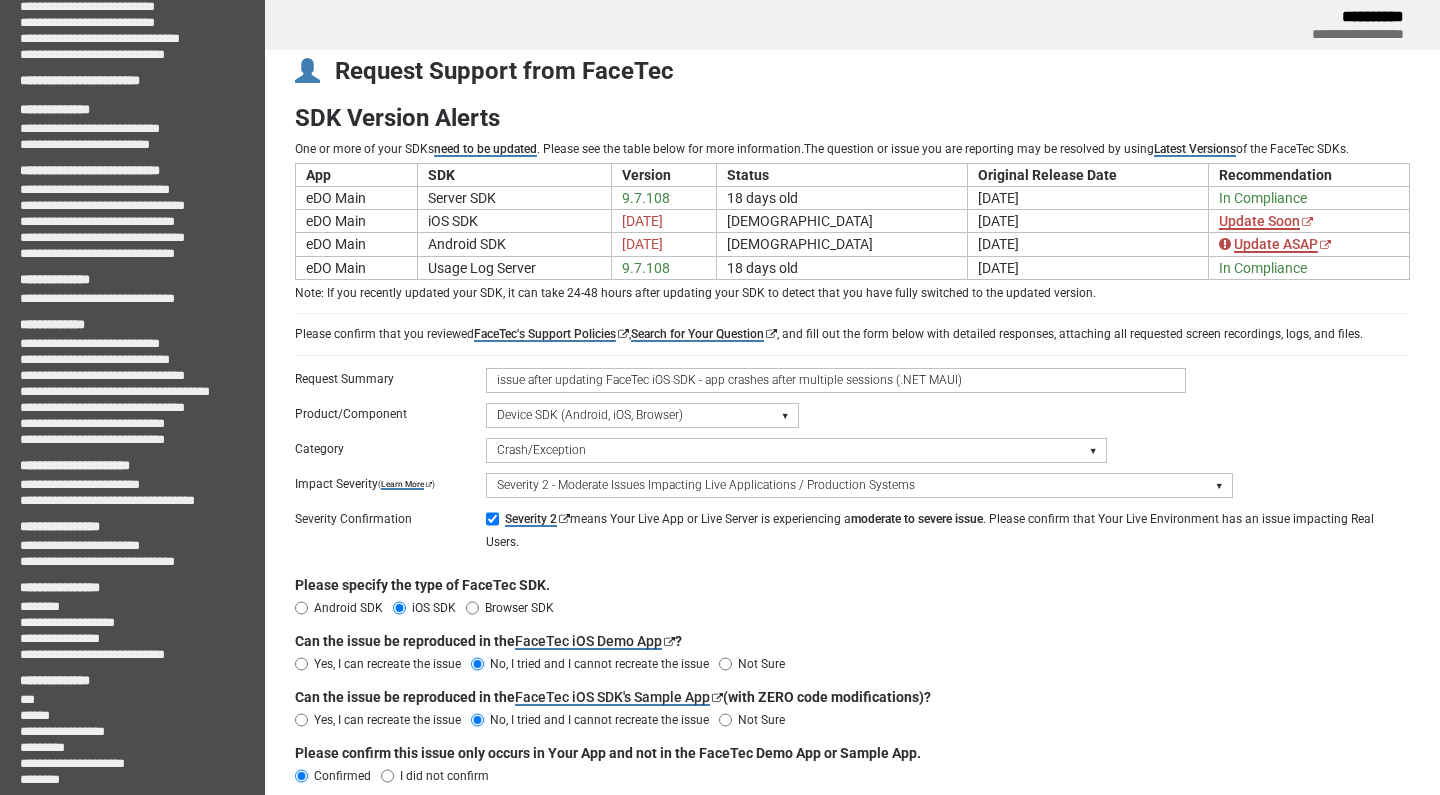 scroll, scrollTop: 915, scrollLeft: 0, axis: vertical 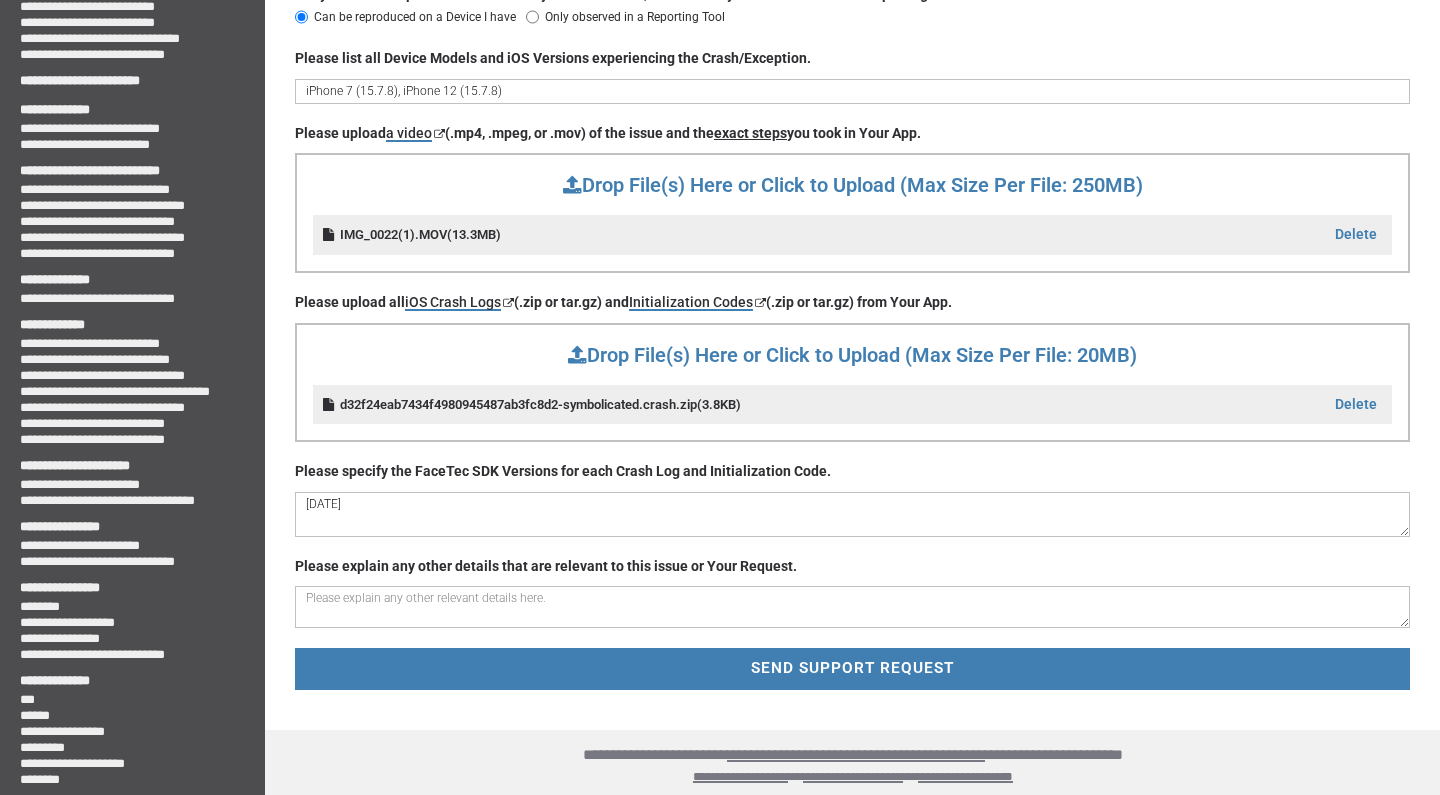 paste on "app crashes during or after 3–4 completed sessions" 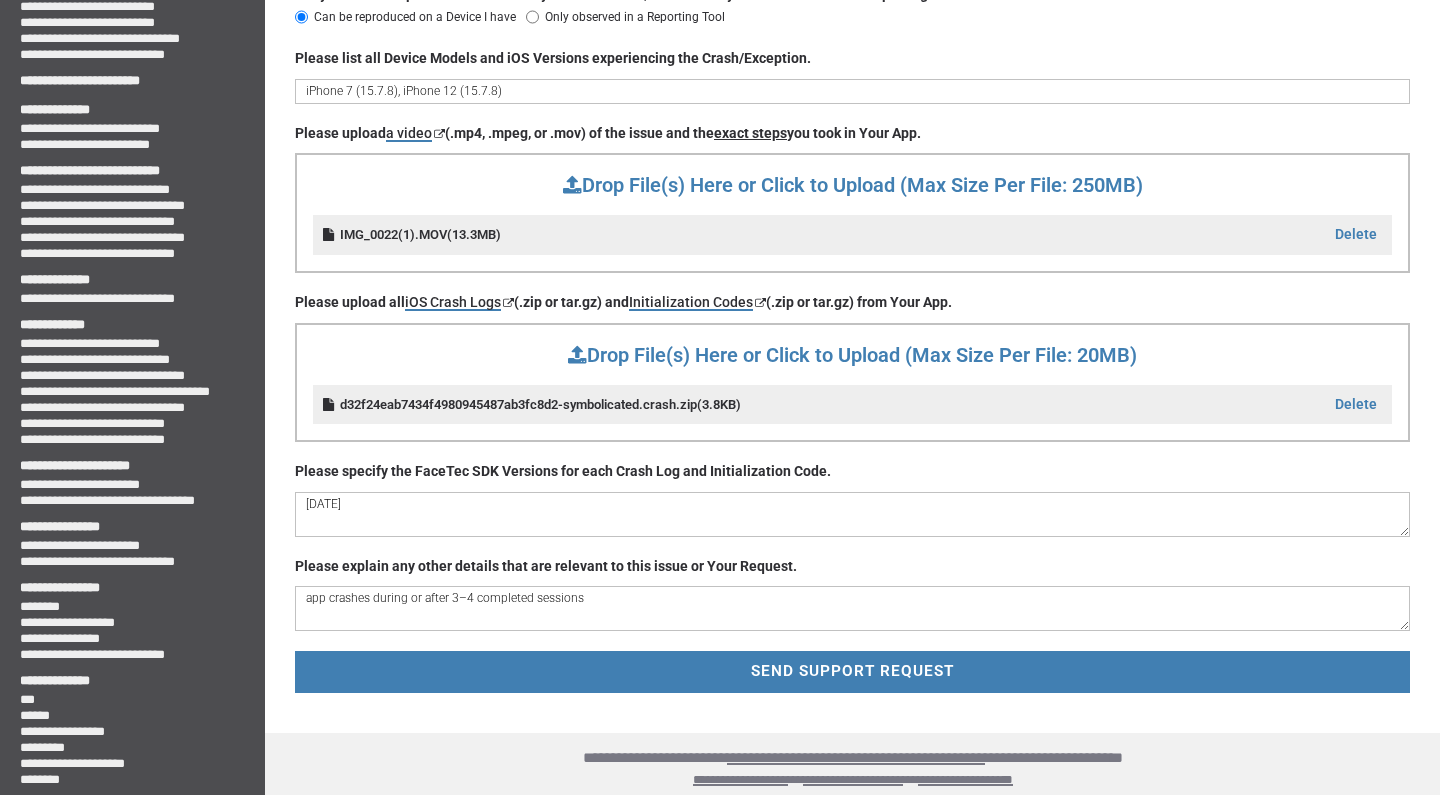 drag, startPoint x: 309, startPoint y: 593, endPoint x: 288, endPoint y: 593, distance: 21 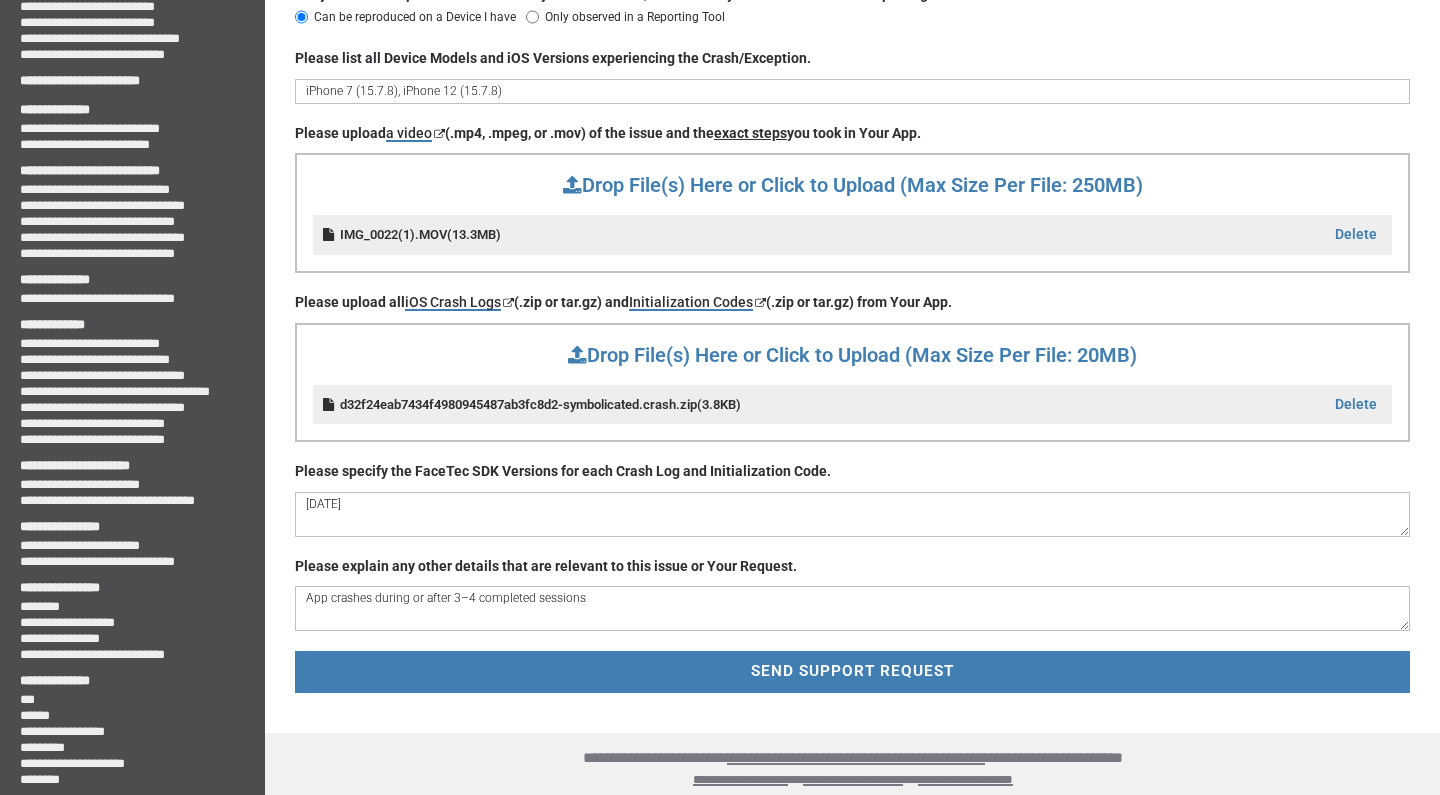 click on "App crashes during or after 3–4 completed sessions" at bounding box center (852, 608) 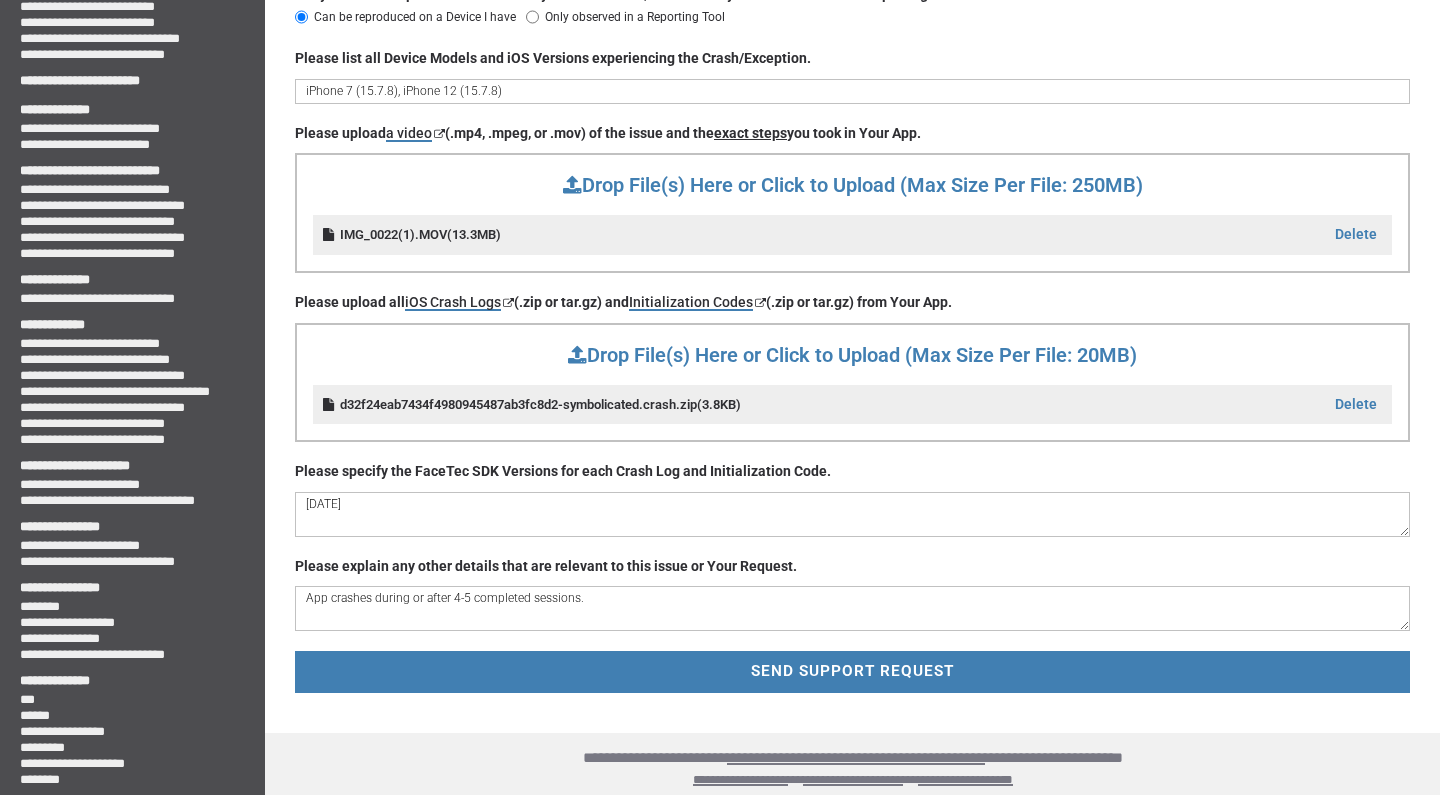 click on "App crashes during or after 4-5 completed sessions." at bounding box center (852, 608) 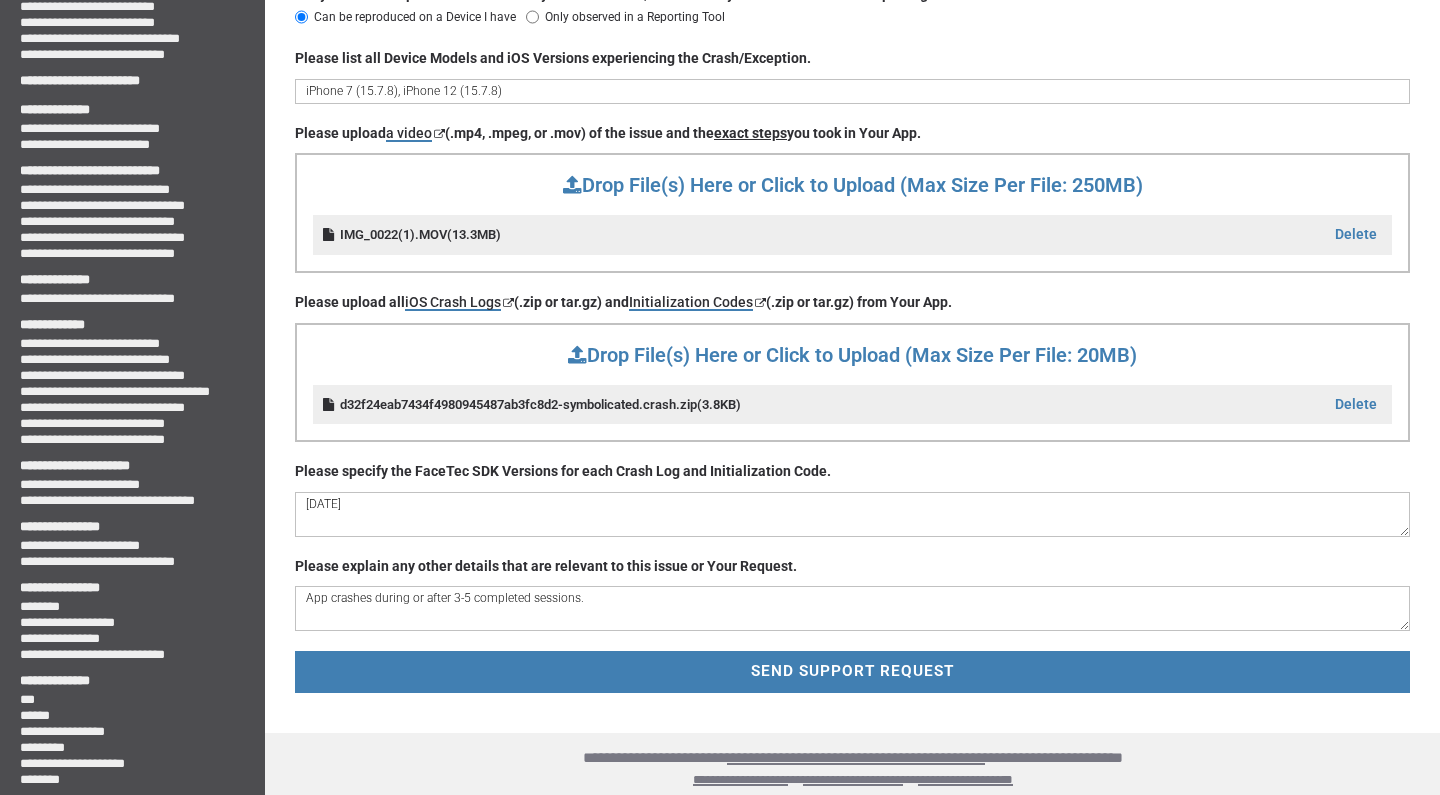 paste on "The crash does not happen during the first session, and the app performs normally until multiple sessions have occurred in a single app launch." 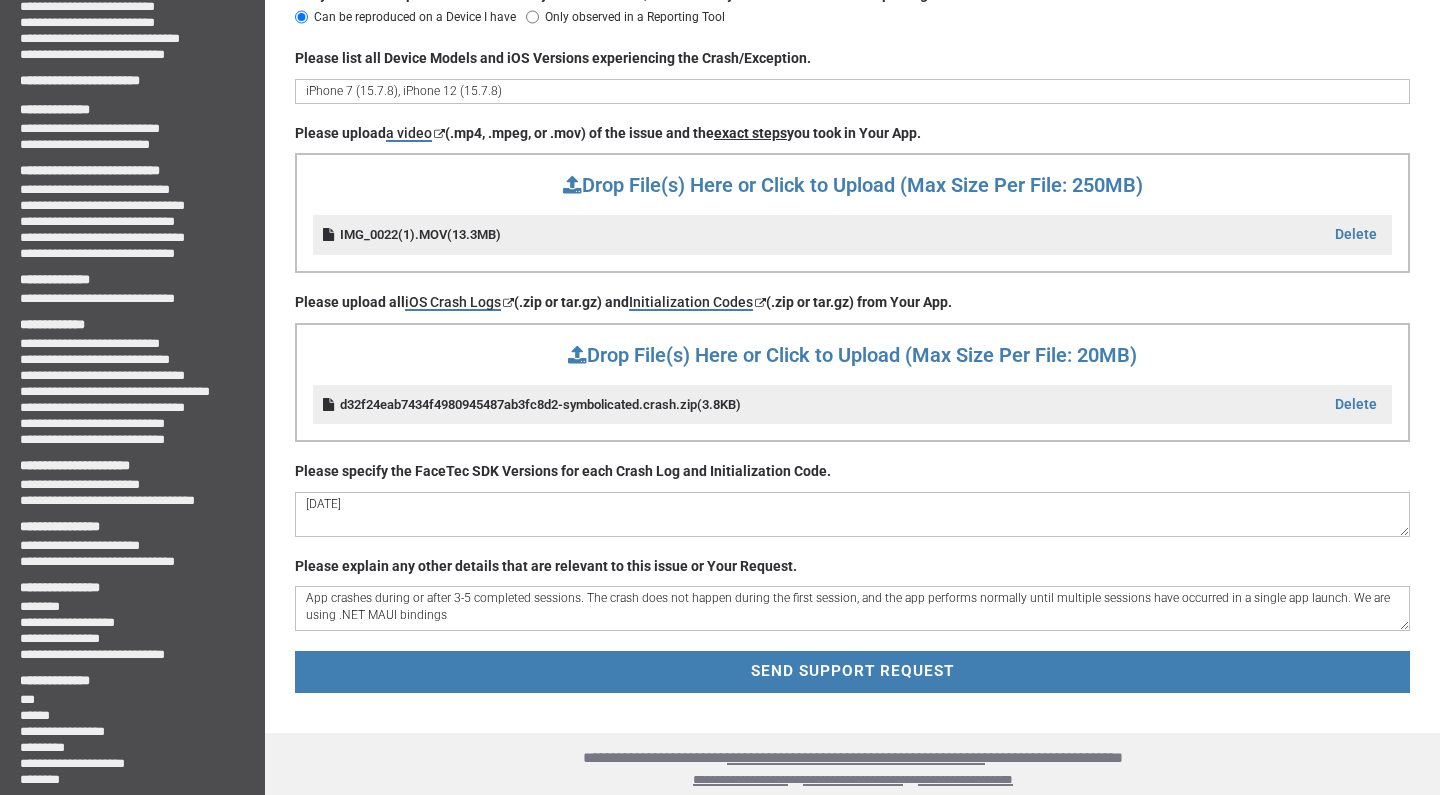 click on "App crashes during or after 3-5 completed sessions. The crash does not happen during the first session, and the app performs normally until multiple sessions have occurred in a single app launch. We are using .NET MAUI bindings" at bounding box center [852, 608] 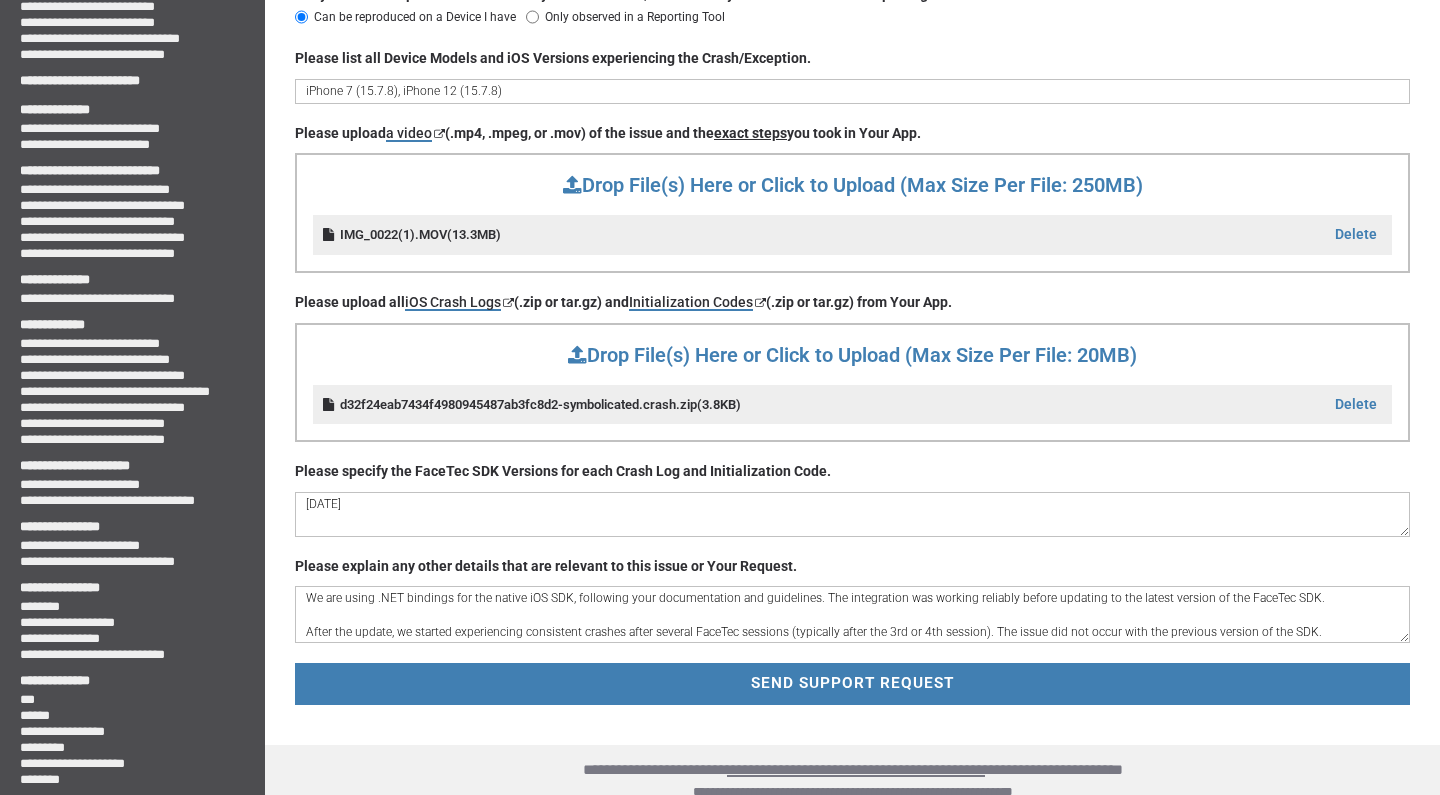 click on "We are using .NET bindings for the native iOS SDK, following your documentation and guidelines. The integration was working reliably before updating to the latest version of the FaceTec SDK.
After the update, we started experiencing consistent crashes after several FaceTec sessions (typically after the 3rd or 4th session). The issue did not occur with the previous version of the SDK." at bounding box center (852, 614) 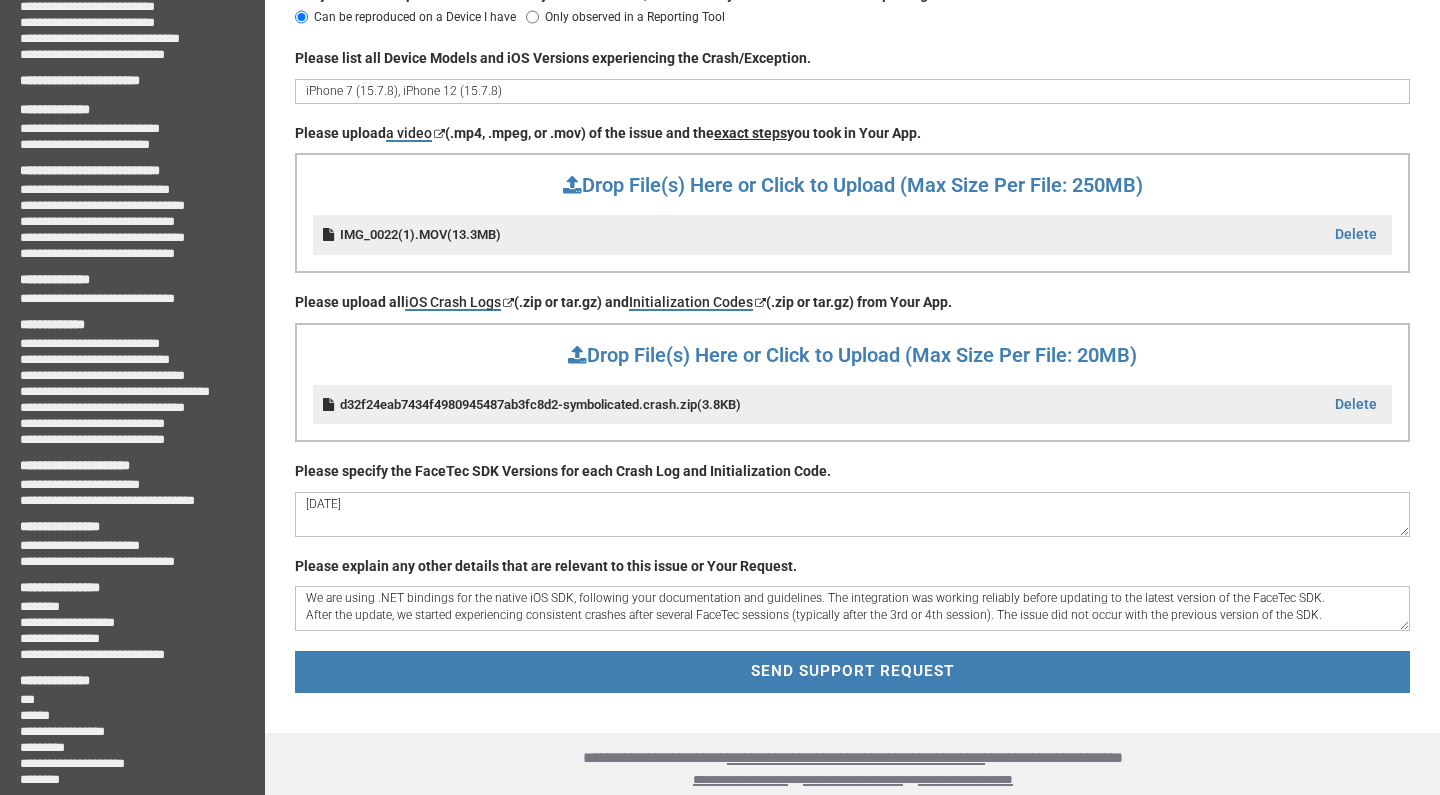 click on "We are using .NET bindings for the native iOS SDK, following your documentation and guidelines. The integration was working reliably before updating to the latest version of the FaceTec SDK.
After the update, we started experiencing consistent crashes after several FaceTec sessions (typically after the 3rd or 4th session). The issue did not occur with the previous version of the SDK." at bounding box center (852, 608) 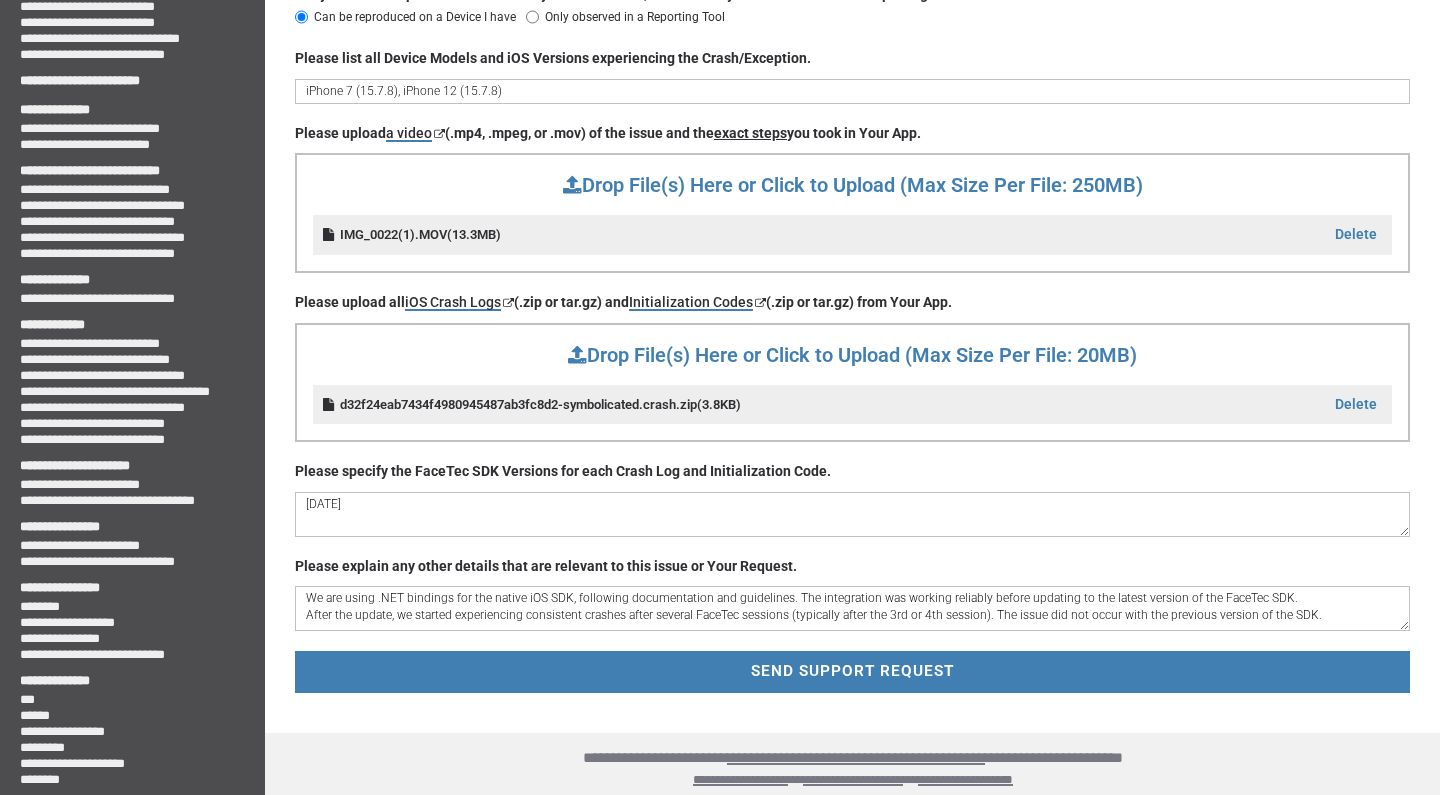 click on "We are using .NET bindings for the native iOS SDK, following documentation and guidelines. The integration was working reliably before updating to the latest version of the FaceTec SDK.
After the update, we started experiencing consistent crashes after several FaceTec sessions (typically after the 3rd or 4th session). The issue did not occur with the previous version of the SDK." at bounding box center (852, 608) 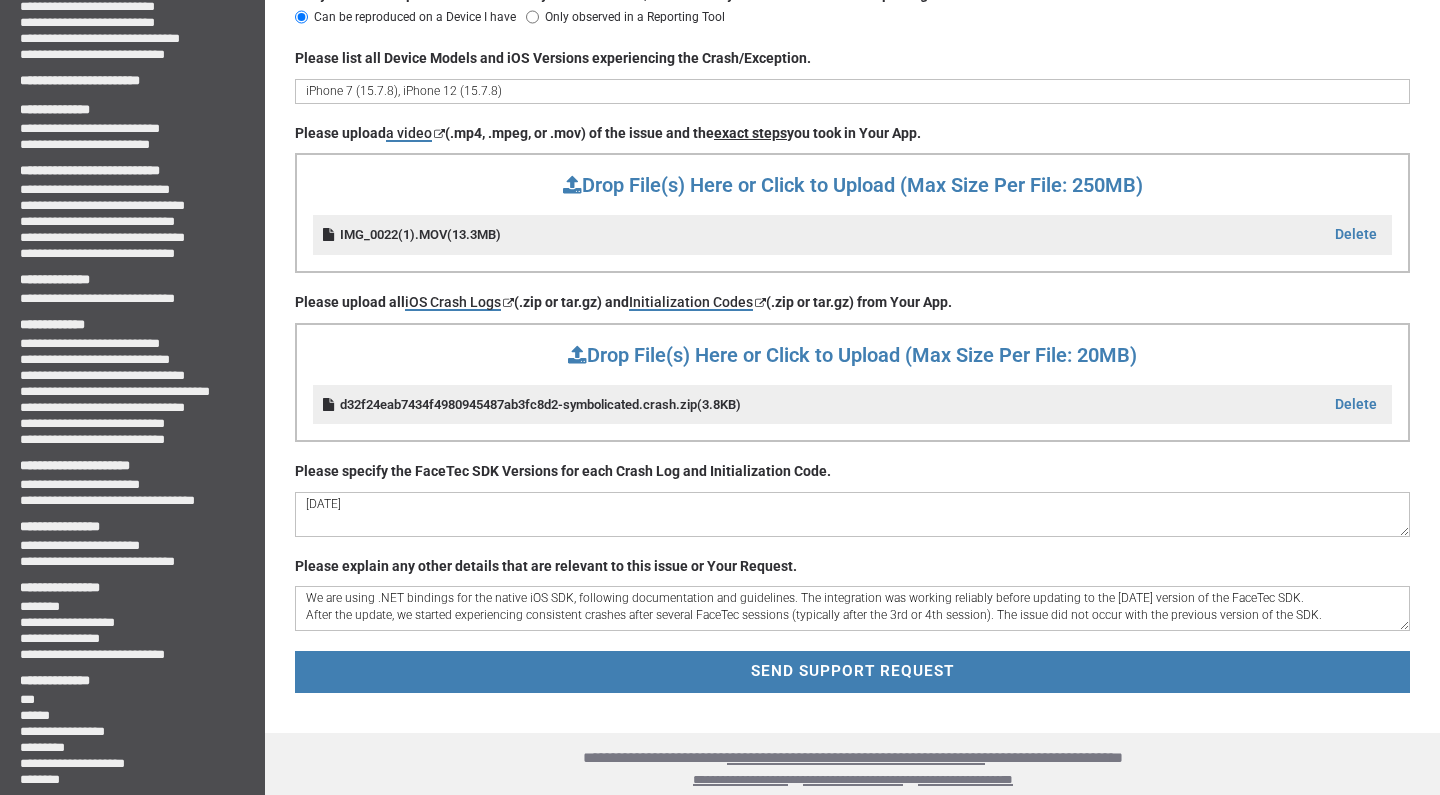 click on "We are using .NET bindings for the native iOS SDK, following documentation and guidelines. The integration was working reliably before updating to the [DATE] version of the FaceTec SDK.
After the update, we started experiencing consistent crashes after several FaceTec sessions (typically after the 3rd or 4th session). The issue did not occur with the previous version of the SDK." at bounding box center (852, 608) 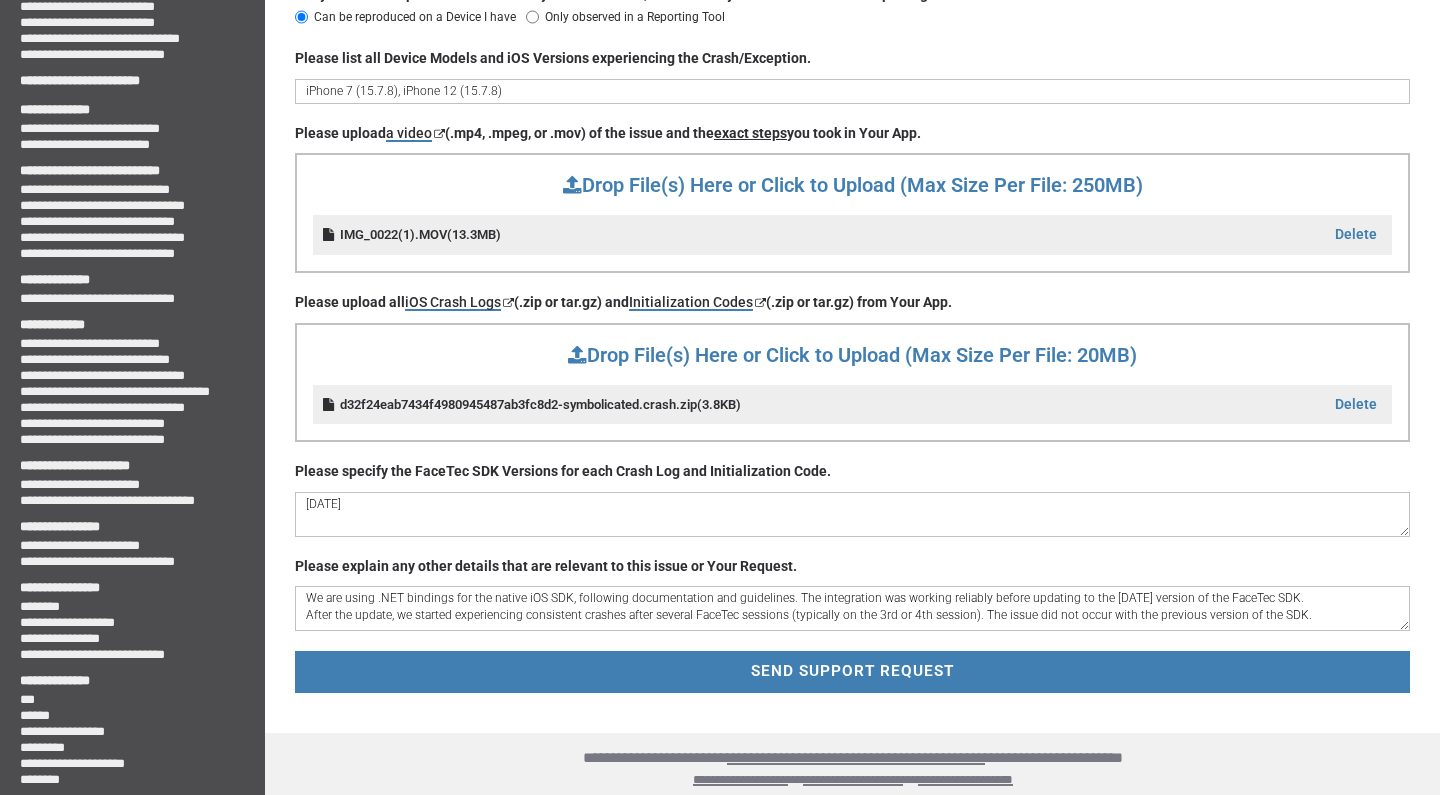 click on "We are using .NET bindings for the native iOS SDK, following documentation and guidelines. The integration was working reliably before updating to the [DATE] version of the FaceTec SDK.
After the update, we started experiencing consistent crashes after several FaceTec sessions (typically on the 3rd or 4th session). The issue did not occur with the previous version of the SDK." at bounding box center [852, 608] 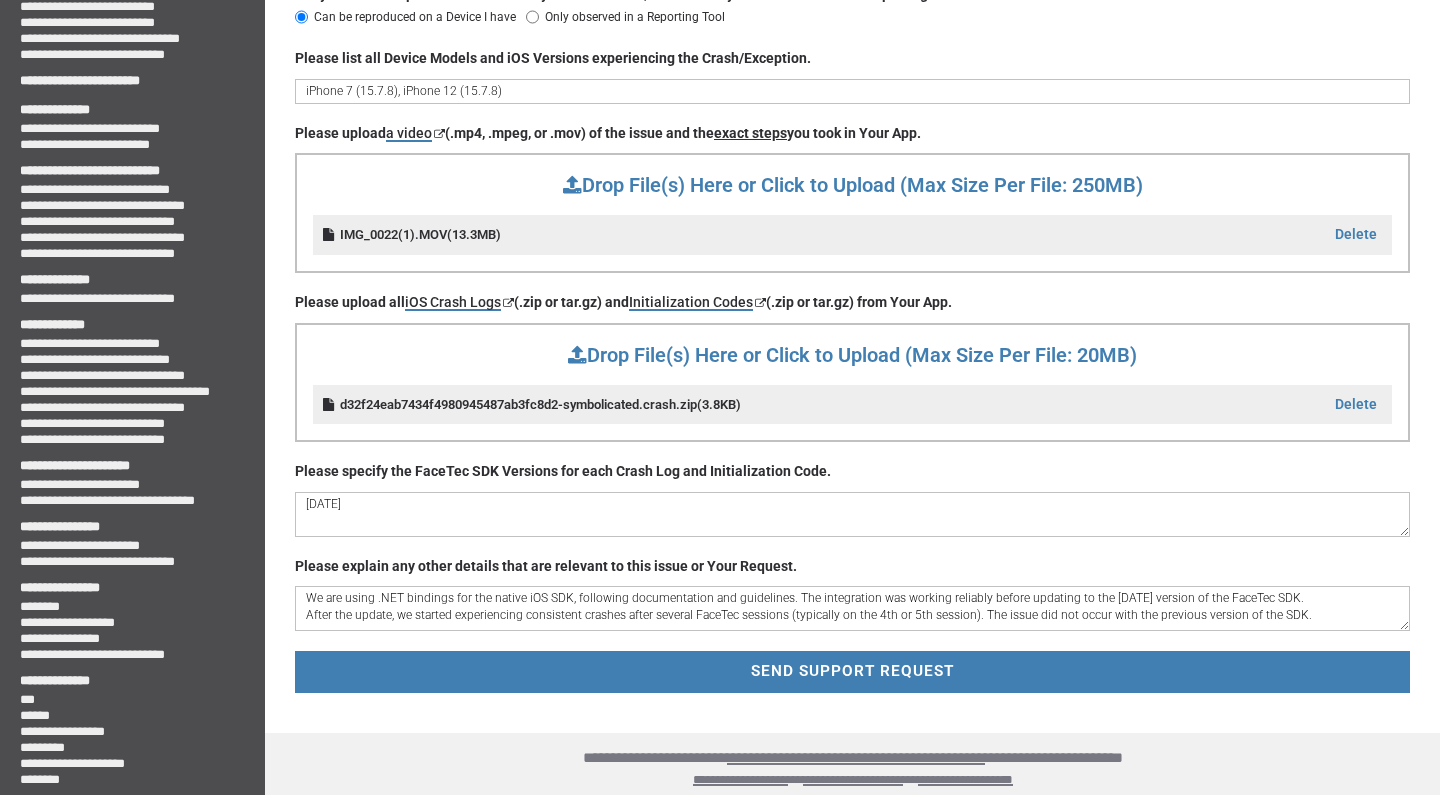click on "We are using .NET bindings for the native iOS SDK, following documentation and guidelines. The integration was working reliably before updating to the [DATE] version of the FaceTec SDK.
After the update, we started experiencing consistent crashes after several FaceTec sessions (typically on the 4th or 5th session). The issue did not occur with the previous version of the SDK." at bounding box center (852, 608) 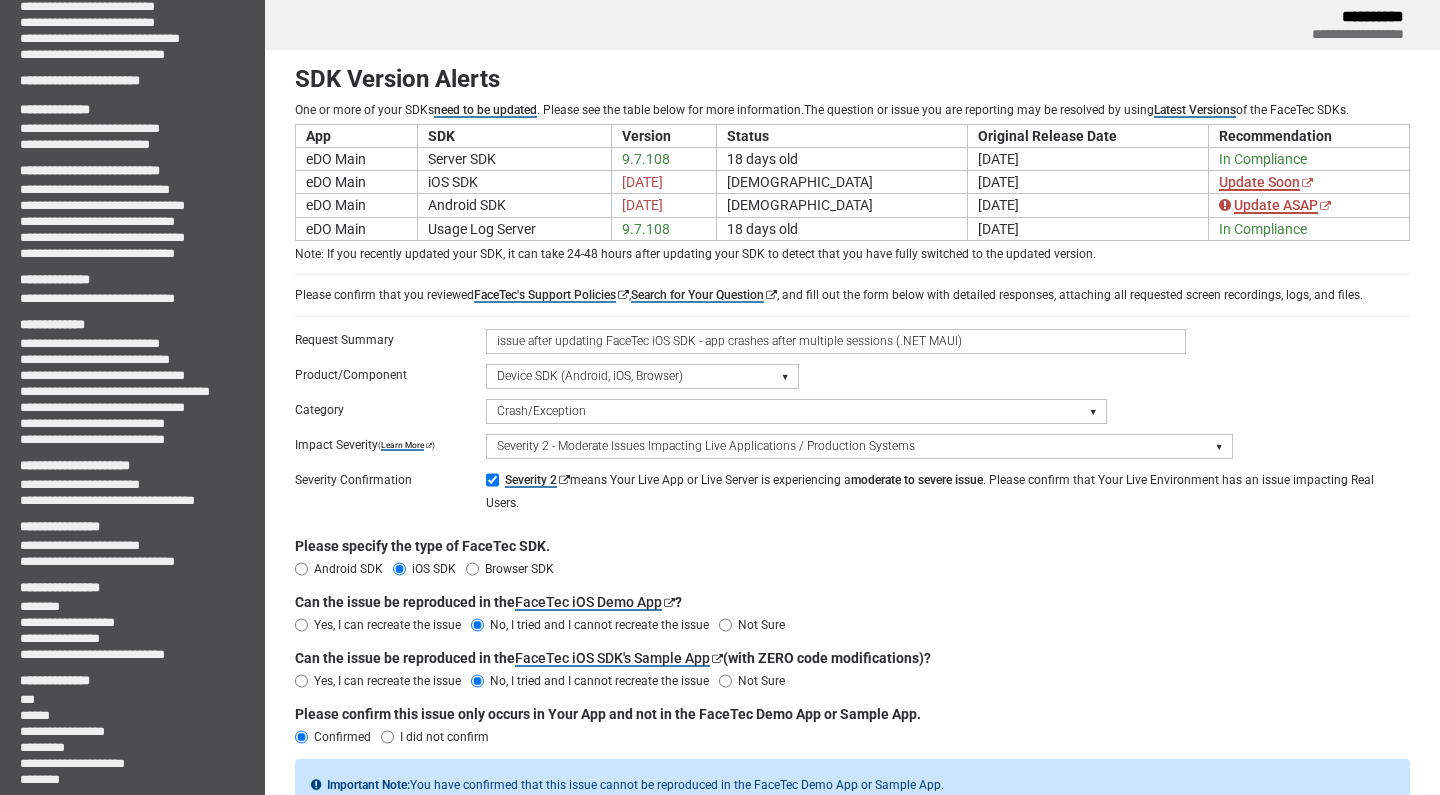 scroll, scrollTop: 0, scrollLeft: 0, axis: both 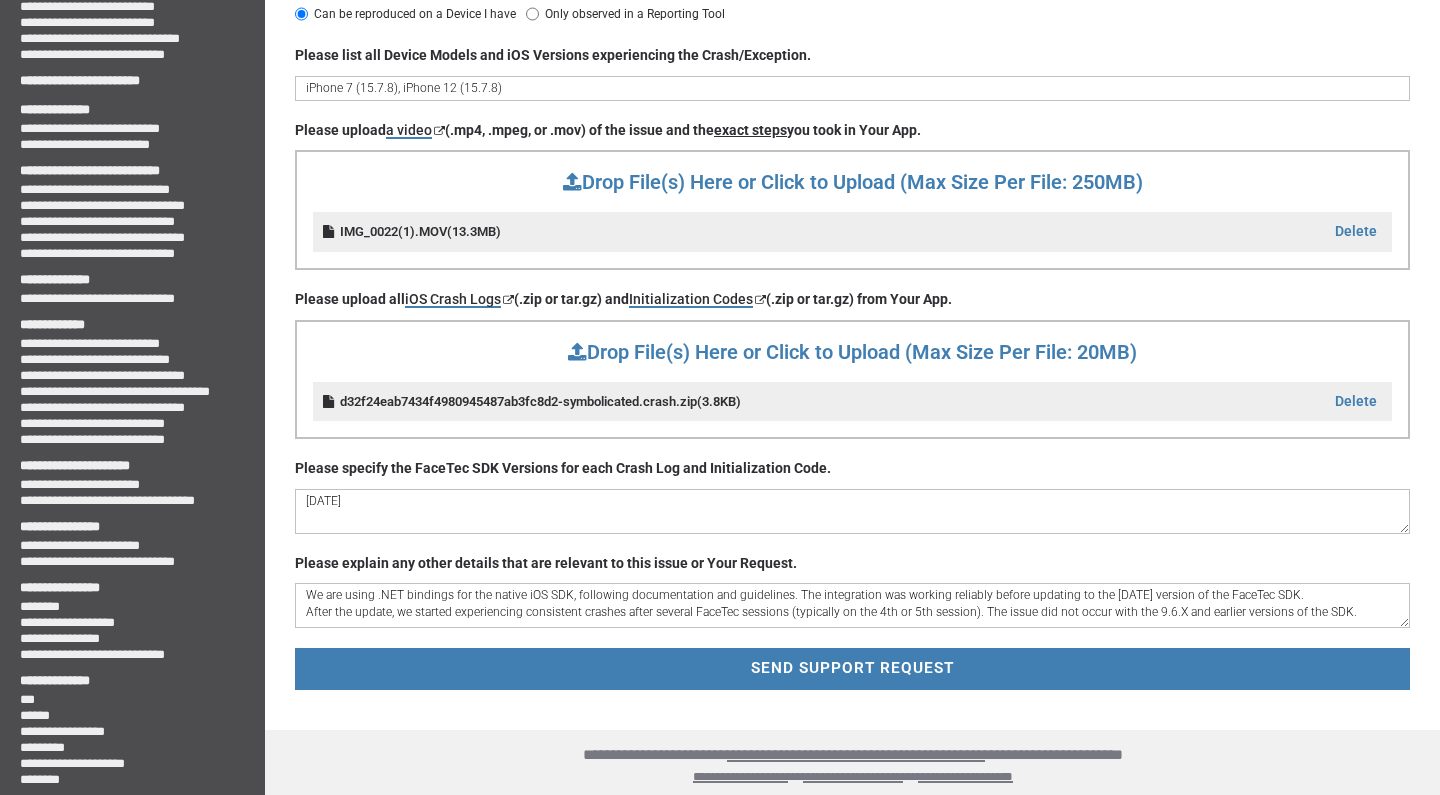 click on "We are using .NET bindings for the native iOS SDK, following documentation and guidelines. The integration was working reliably before updating to the [DATE] version of the FaceTec SDK.
After the update, we started experiencing consistent crashes after several FaceTec sessions (typically on the 4th or 5th session). The issue did not occur with the 9.6.X and earlier versions of the SDK." at bounding box center (852, 605) 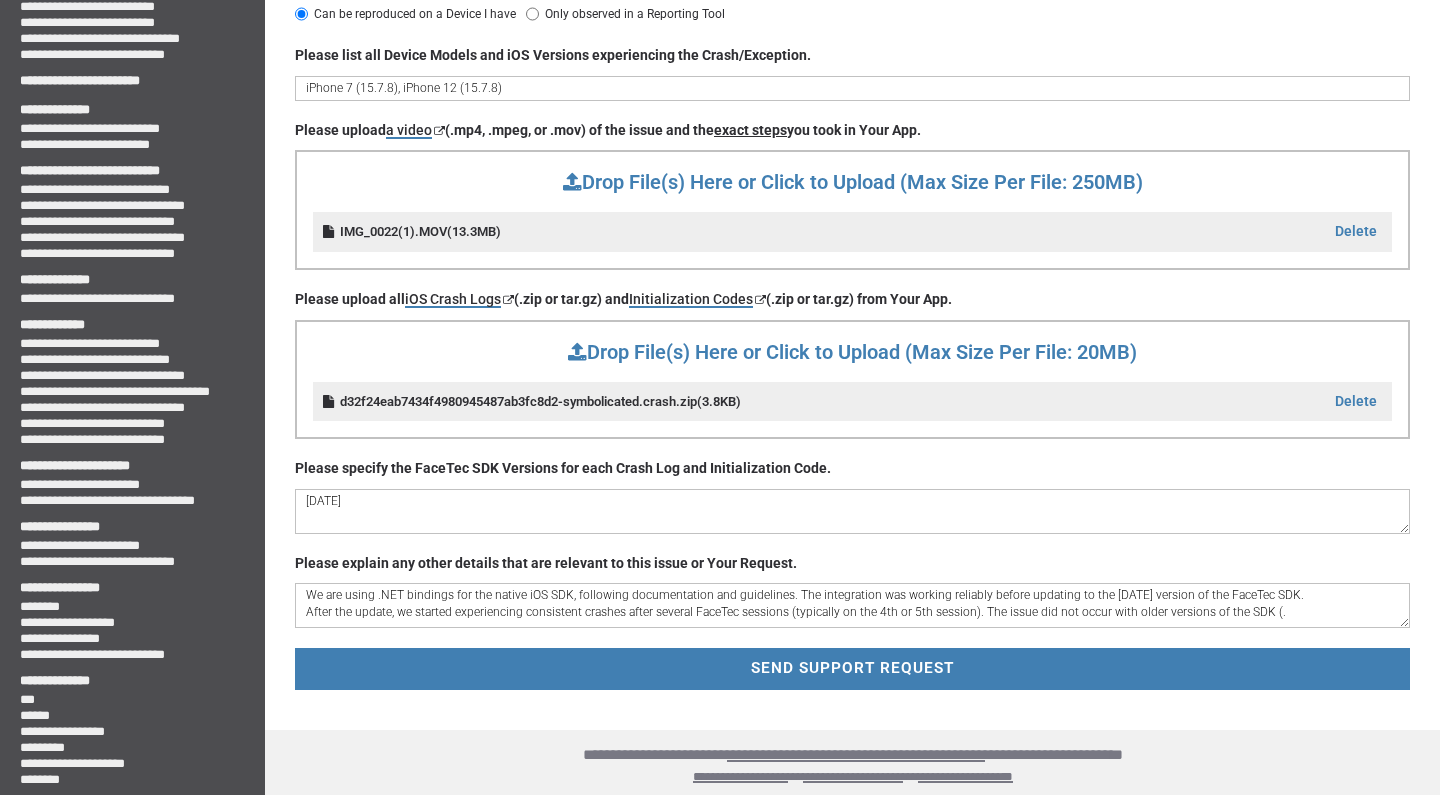 paste on "9.6.X and earlier" 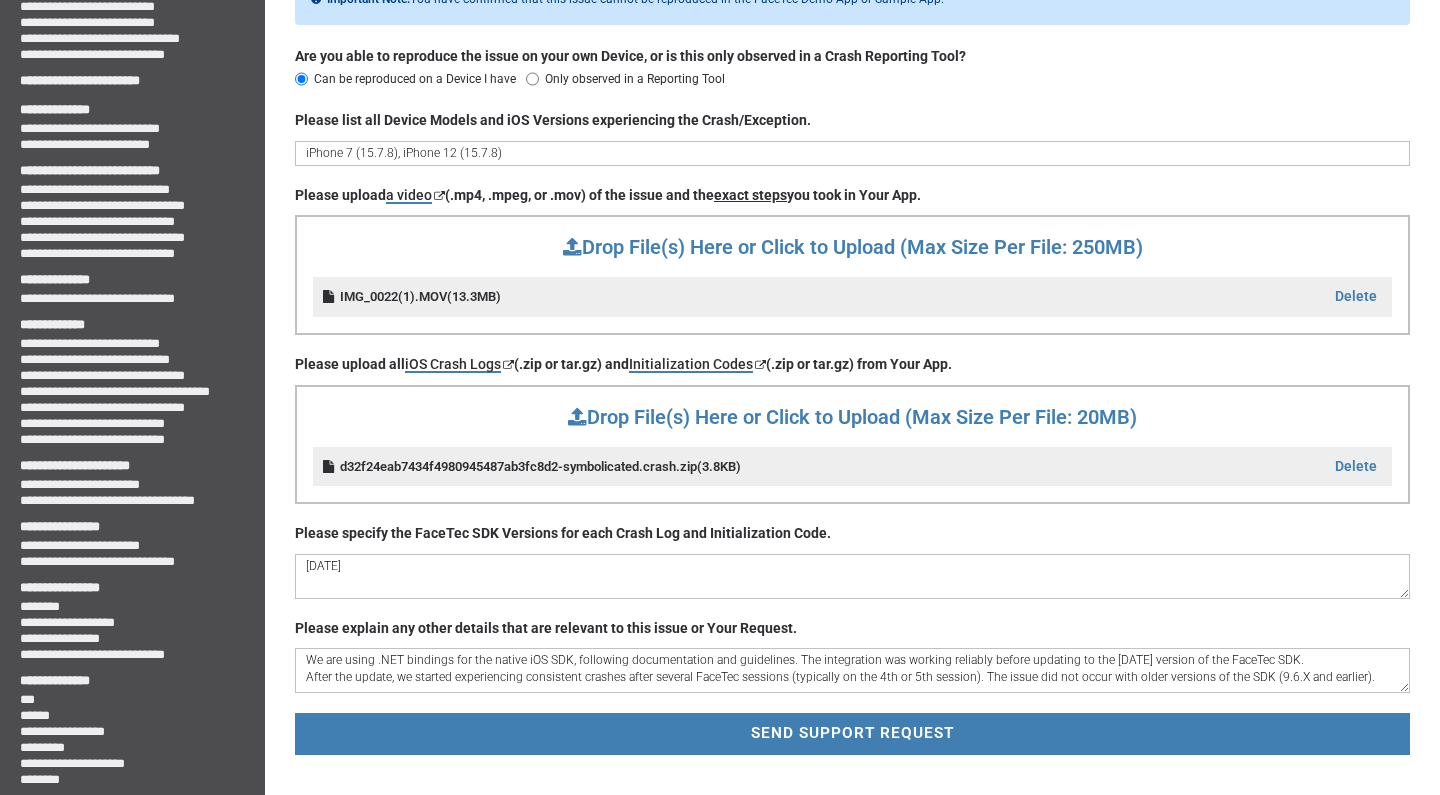 scroll, scrollTop: 918, scrollLeft: 0, axis: vertical 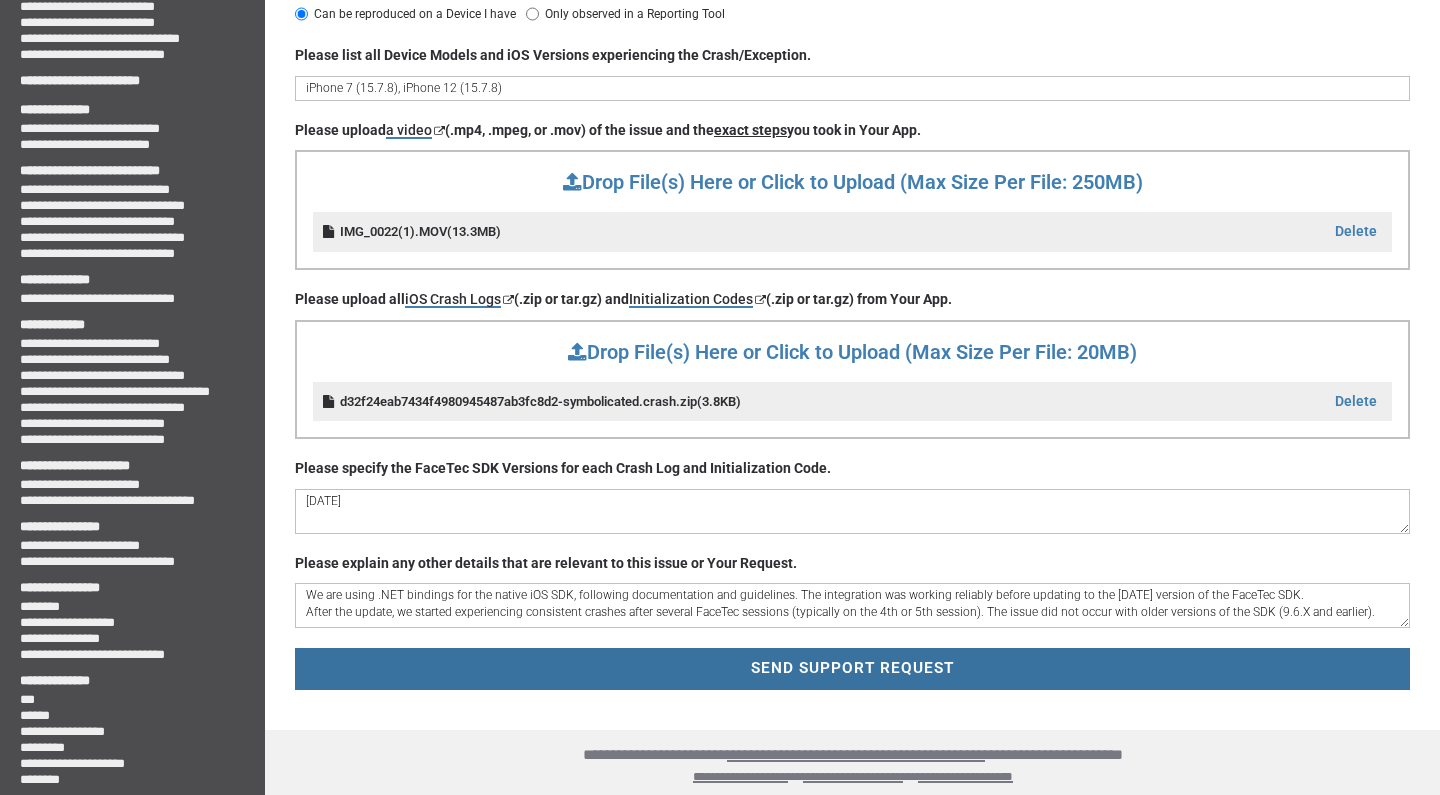 type on "We are using .NET bindings for the native iOS SDK, following documentation and guidelines. The integration was working reliably before updating to the [DATE] version of the FaceTec SDK.
After the update, we started experiencing consistent crashes after several FaceTec sessions (typically on the 4th or 5th session). The issue did not occur with older versions of the SDK (9.6.X and earlier)." 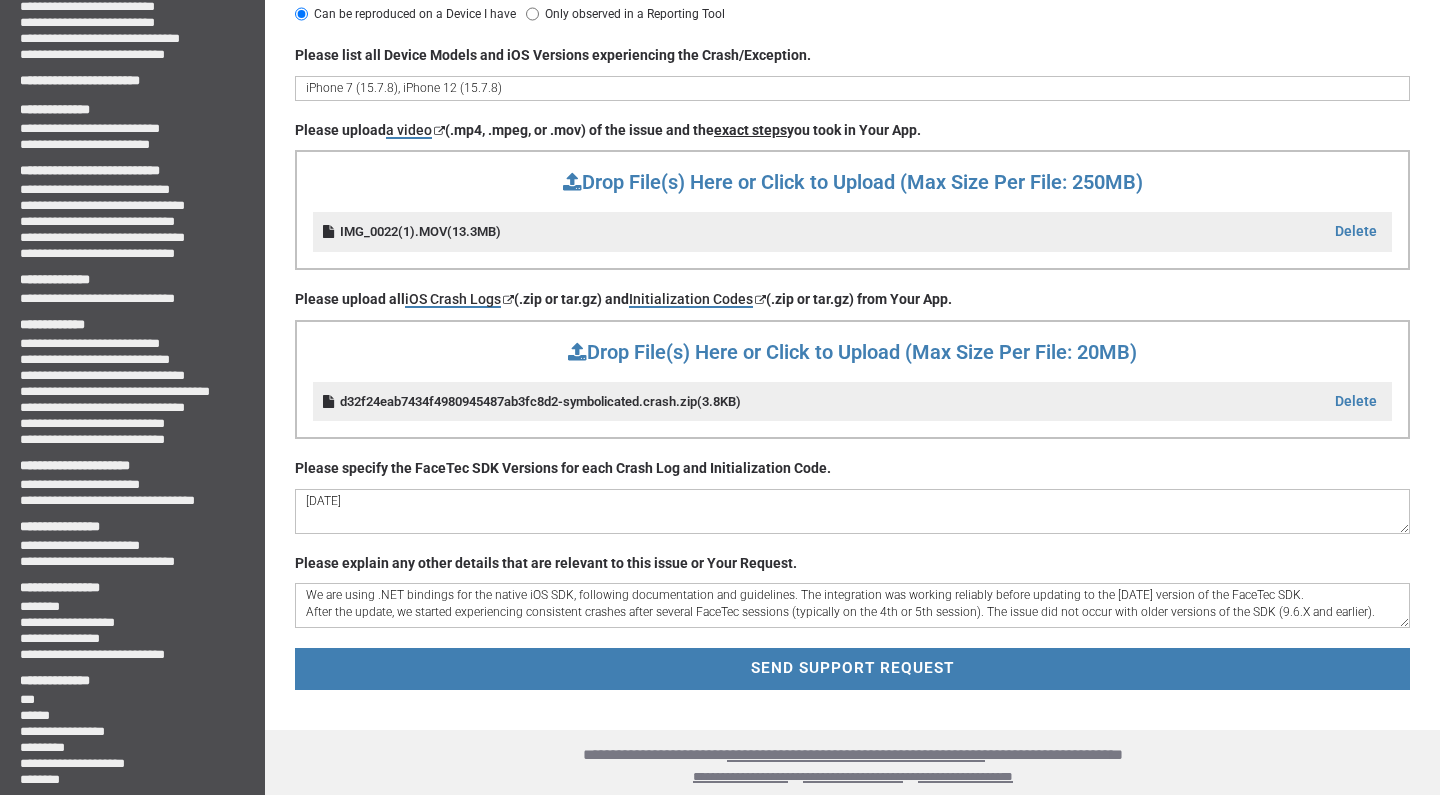 click on "SEND SUPPORT REQUEST" at bounding box center (852, 669) 